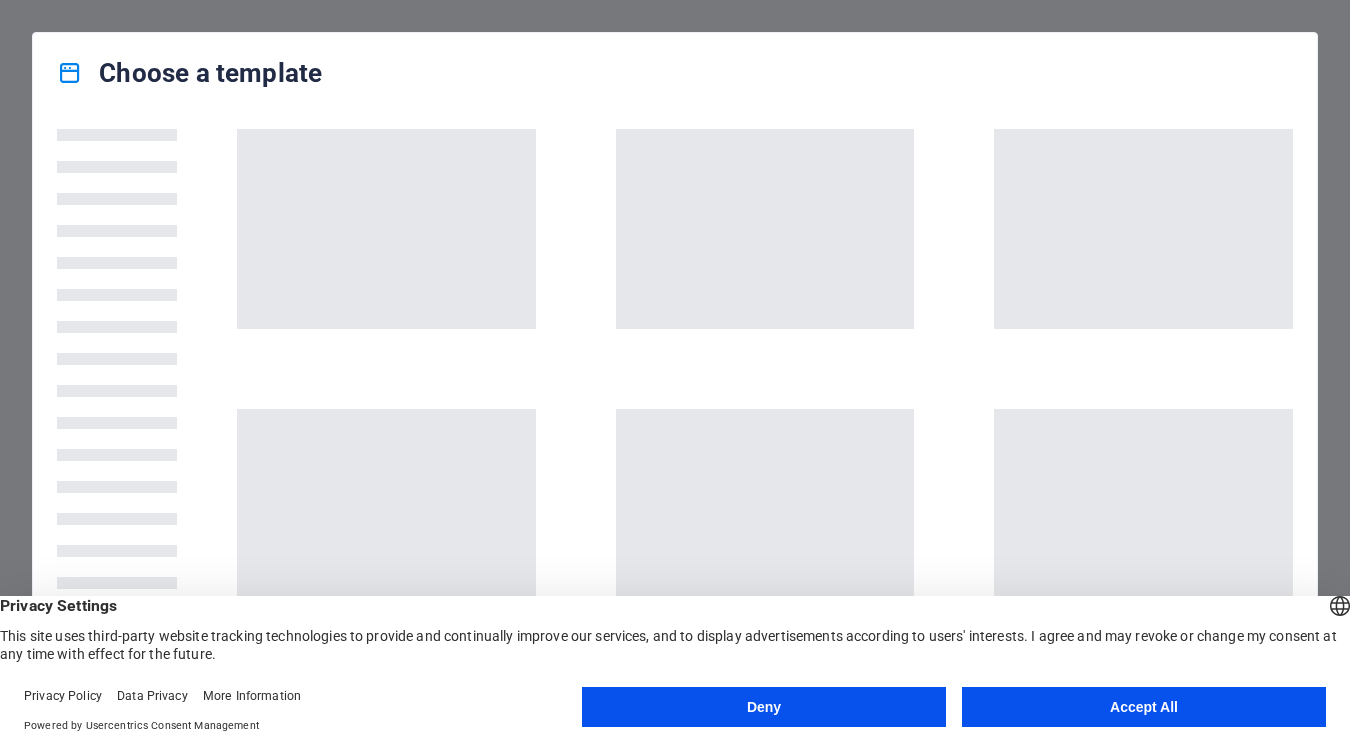 scroll, scrollTop: 0, scrollLeft: 0, axis: both 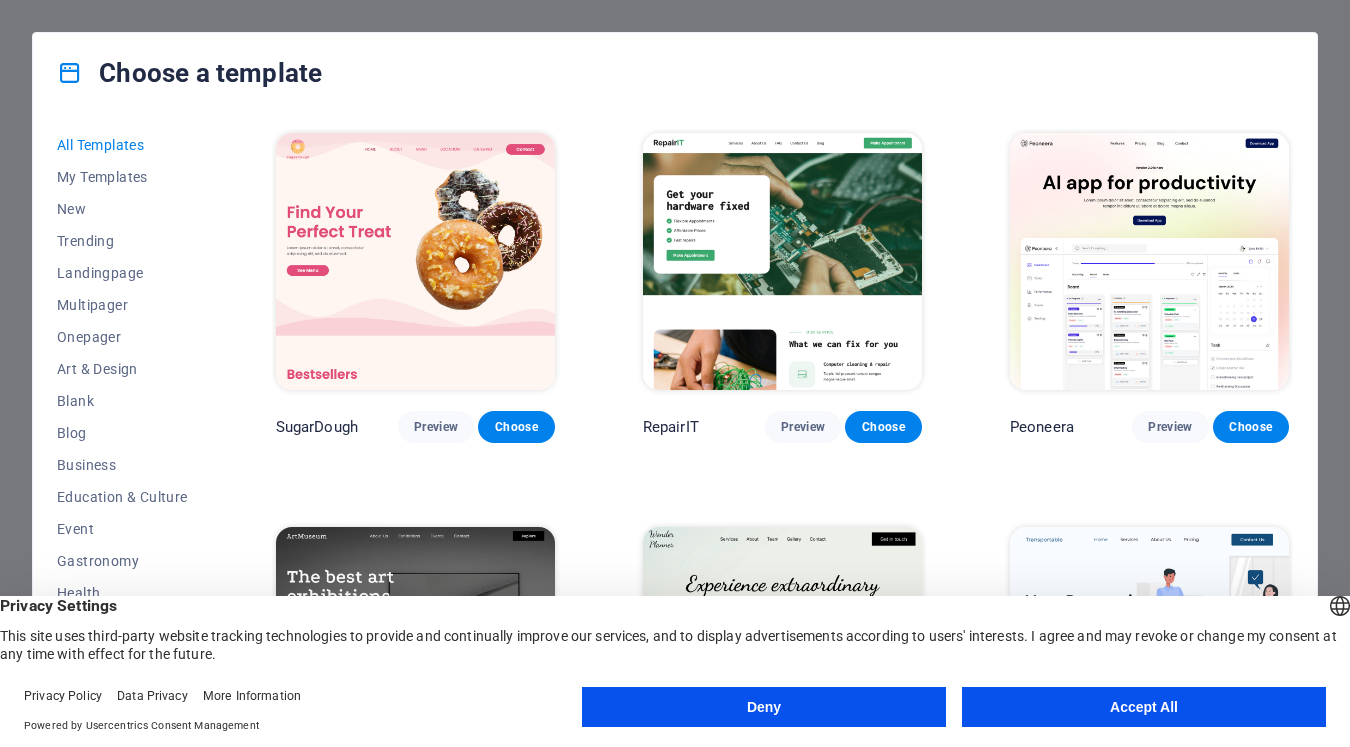 click on "Deny" at bounding box center [764, 707] 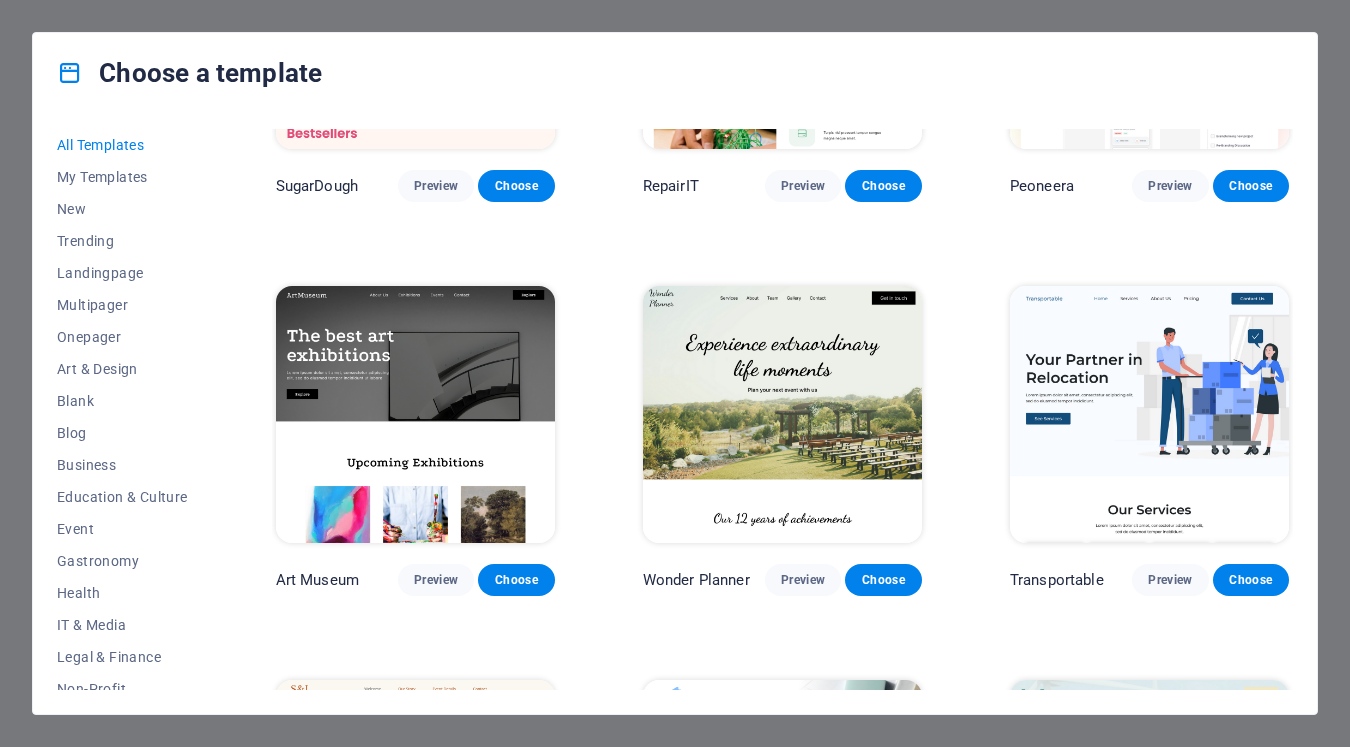 scroll, scrollTop: 242, scrollLeft: 0, axis: vertical 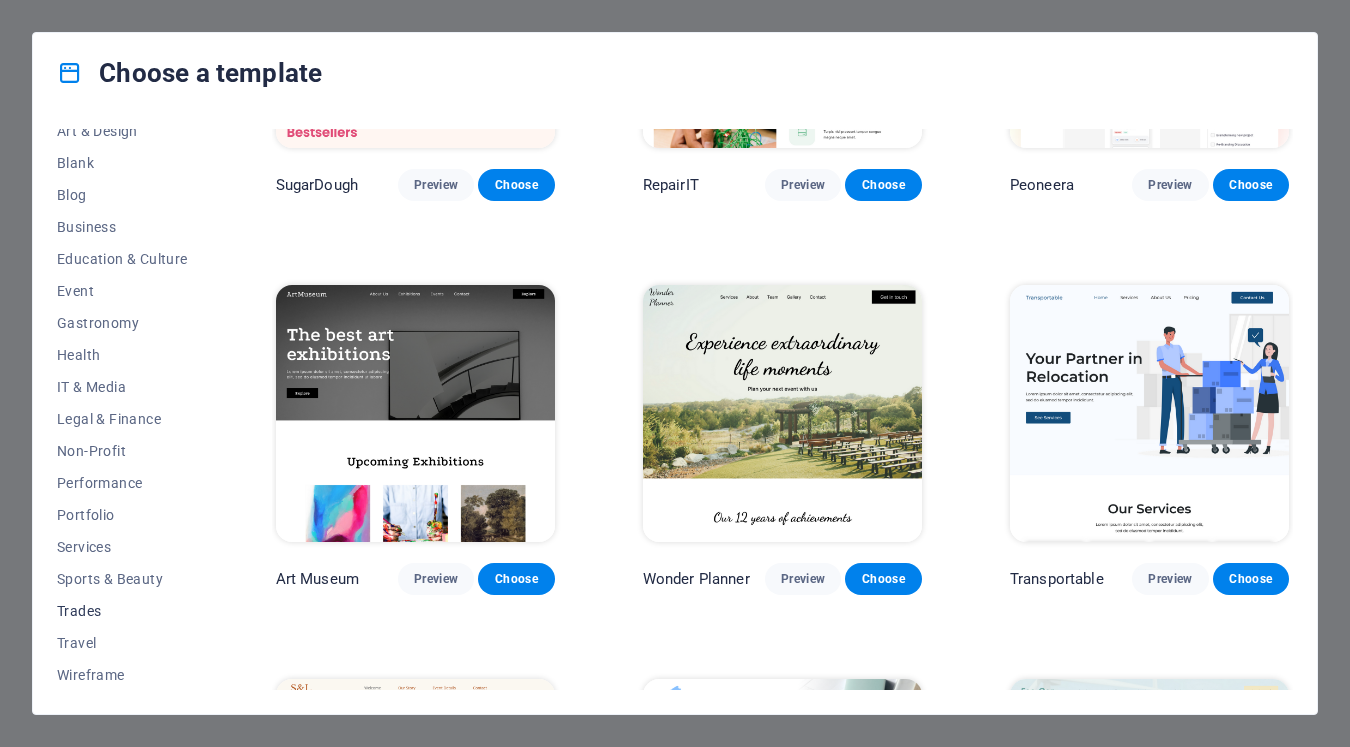 click on "Trades" at bounding box center [122, 611] 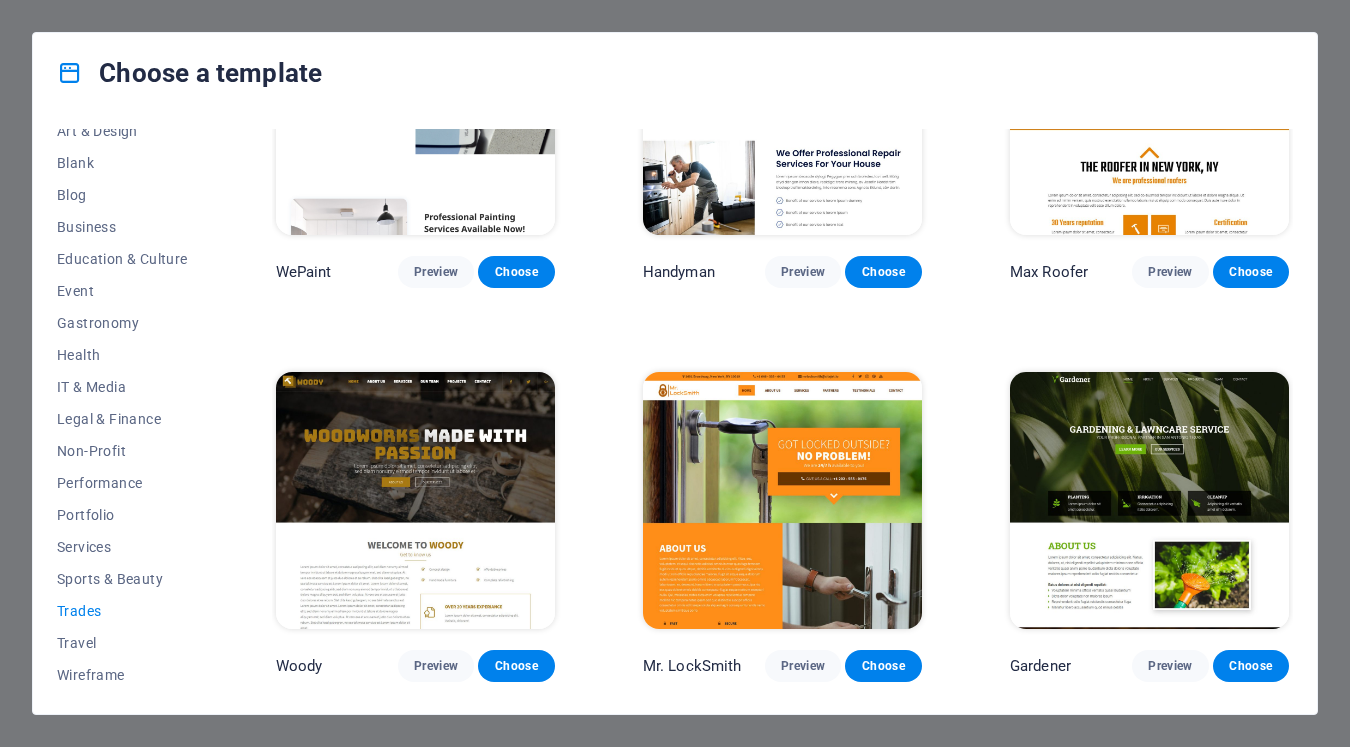 scroll, scrollTop: 0, scrollLeft: 0, axis: both 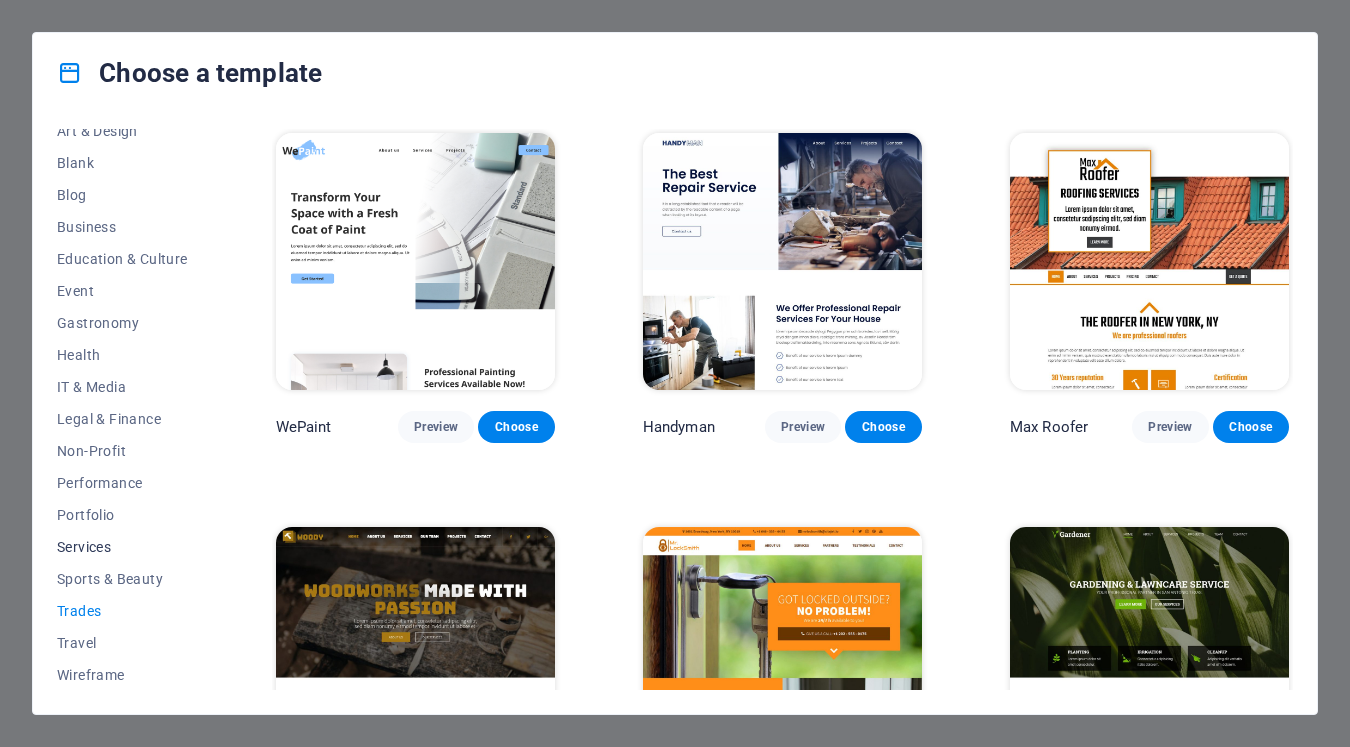 click on "Services" at bounding box center [122, 547] 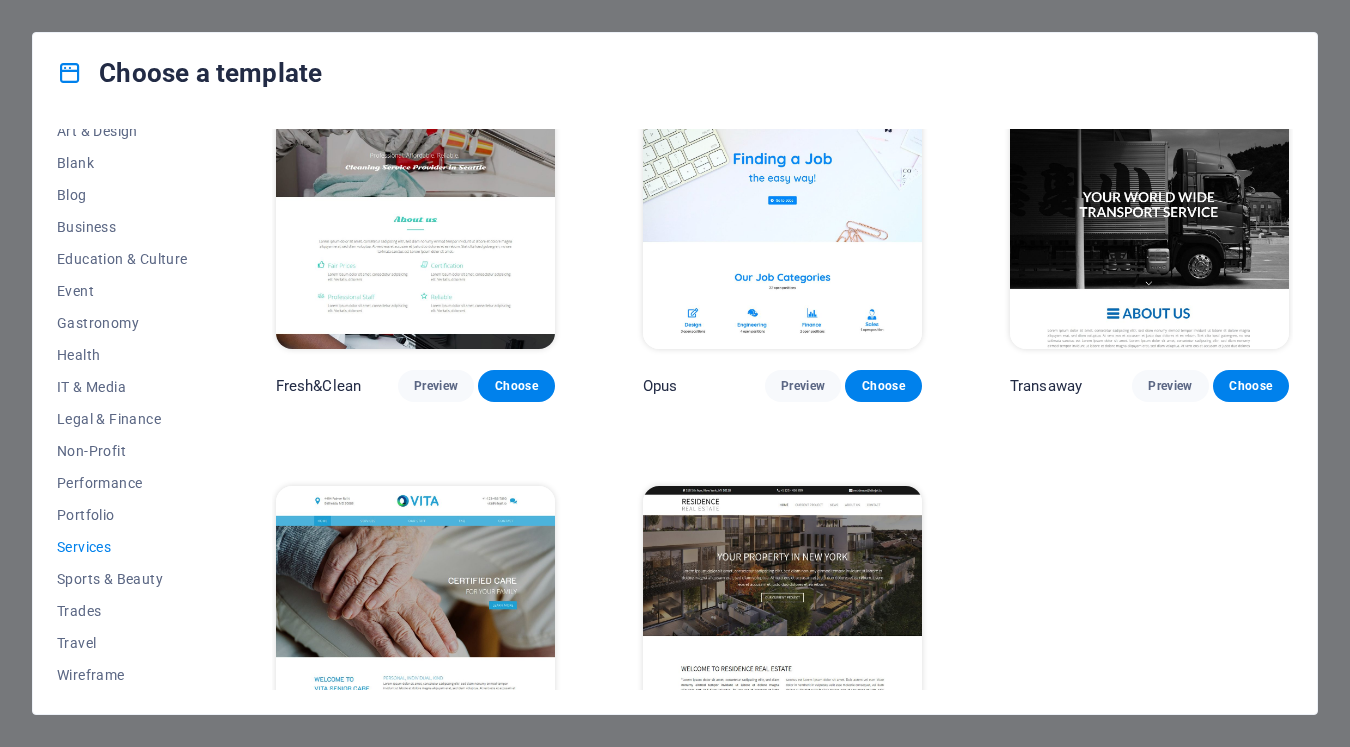 scroll, scrollTop: 2062, scrollLeft: 0, axis: vertical 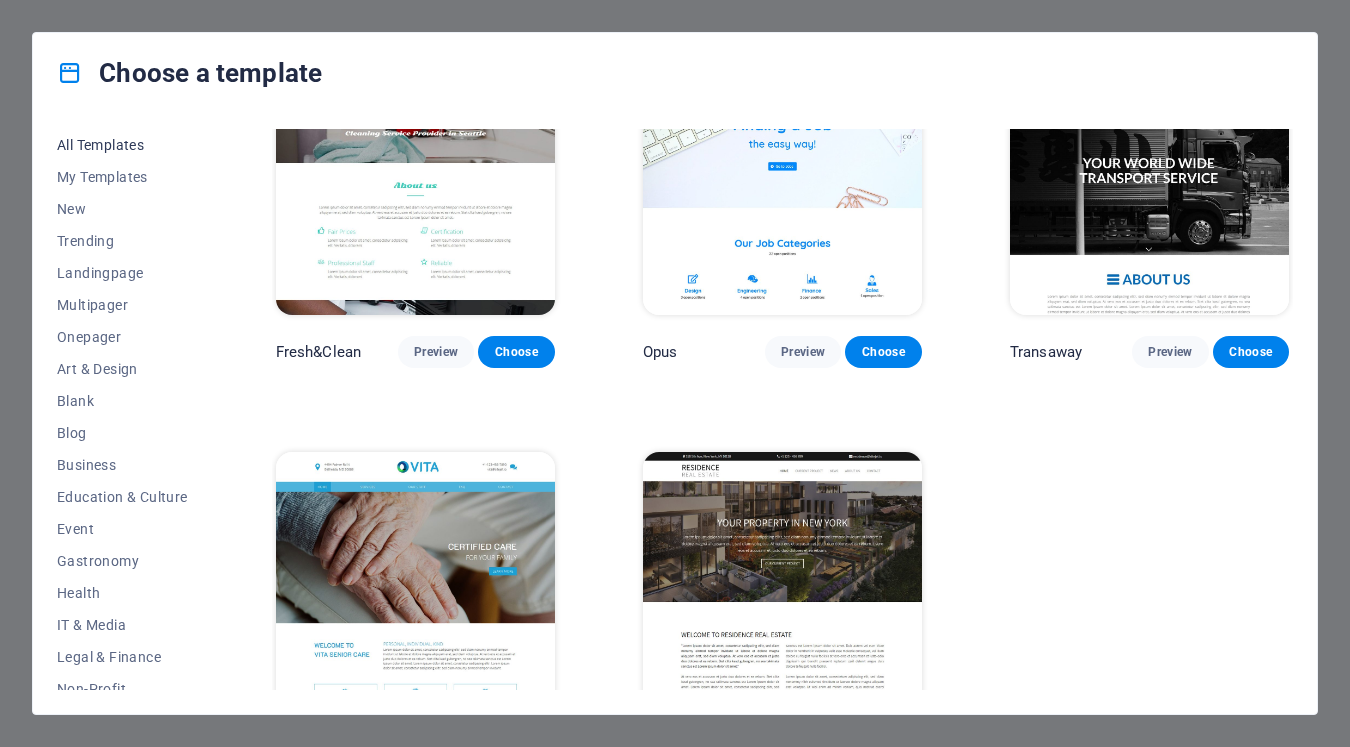 click on "All Templates" at bounding box center (122, 145) 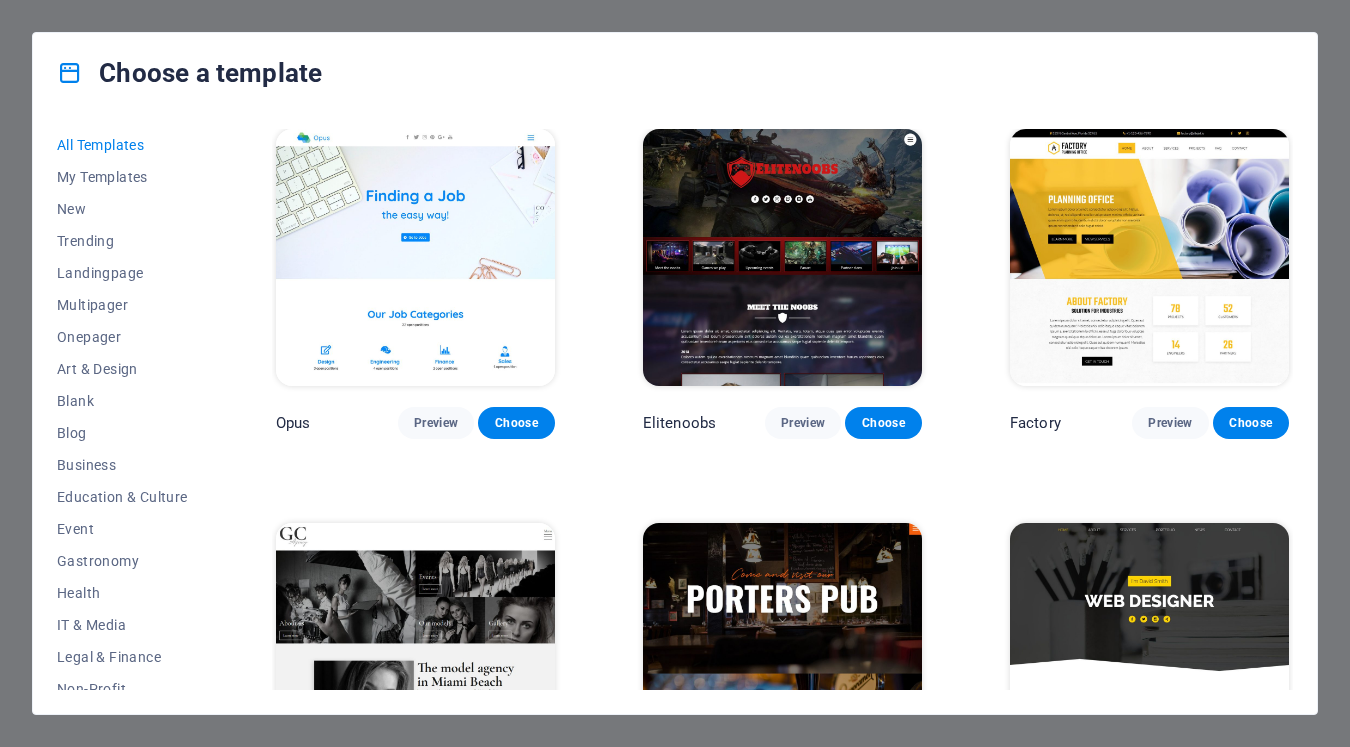 scroll, scrollTop: 13857, scrollLeft: 0, axis: vertical 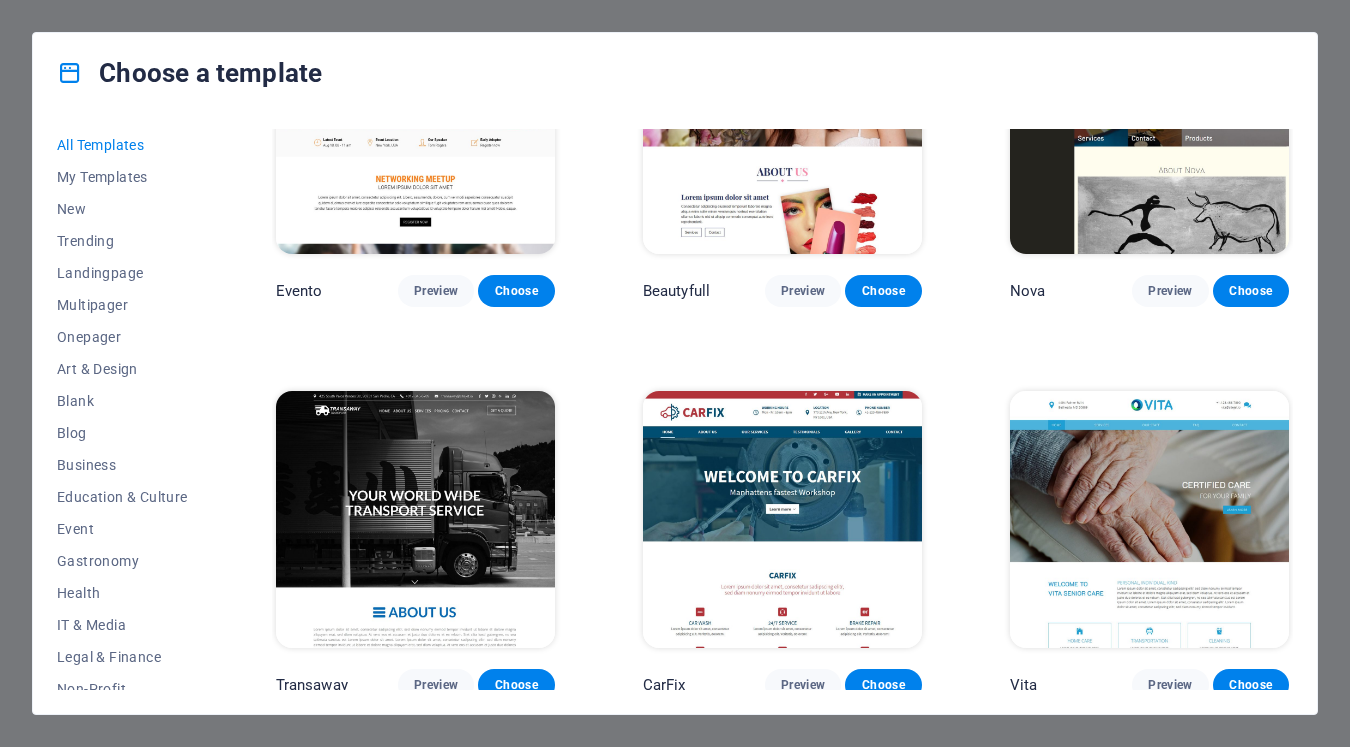 click at bounding box center (415, 913) 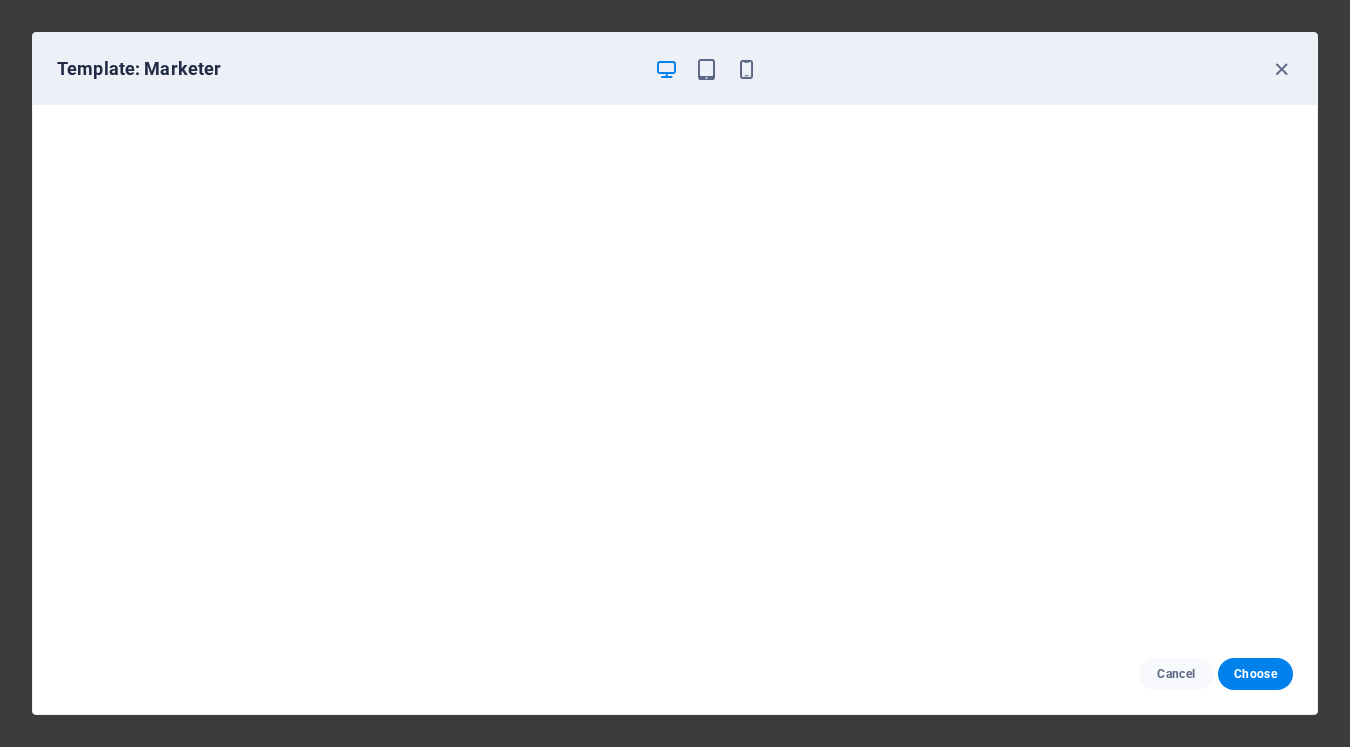 scroll, scrollTop: 15362, scrollLeft: 0, axis: vertical 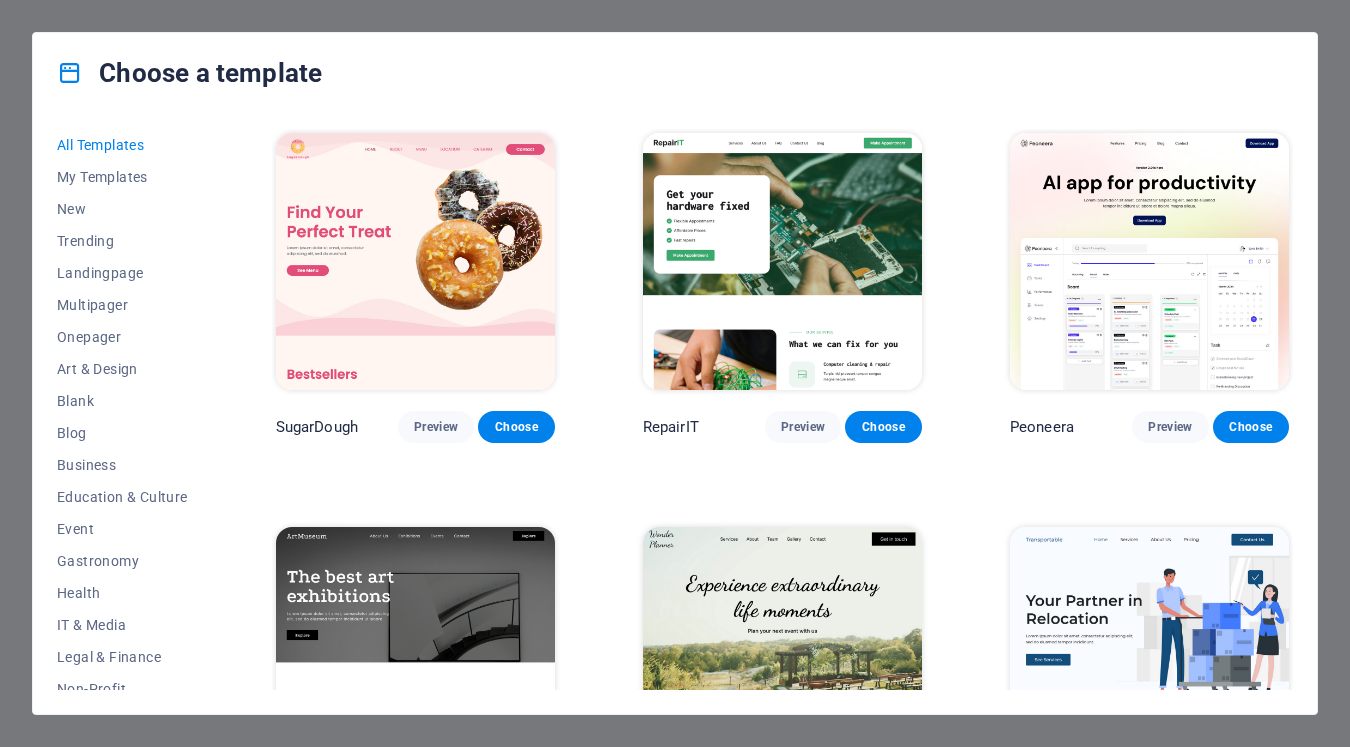 click at bounding box center [415, 261] 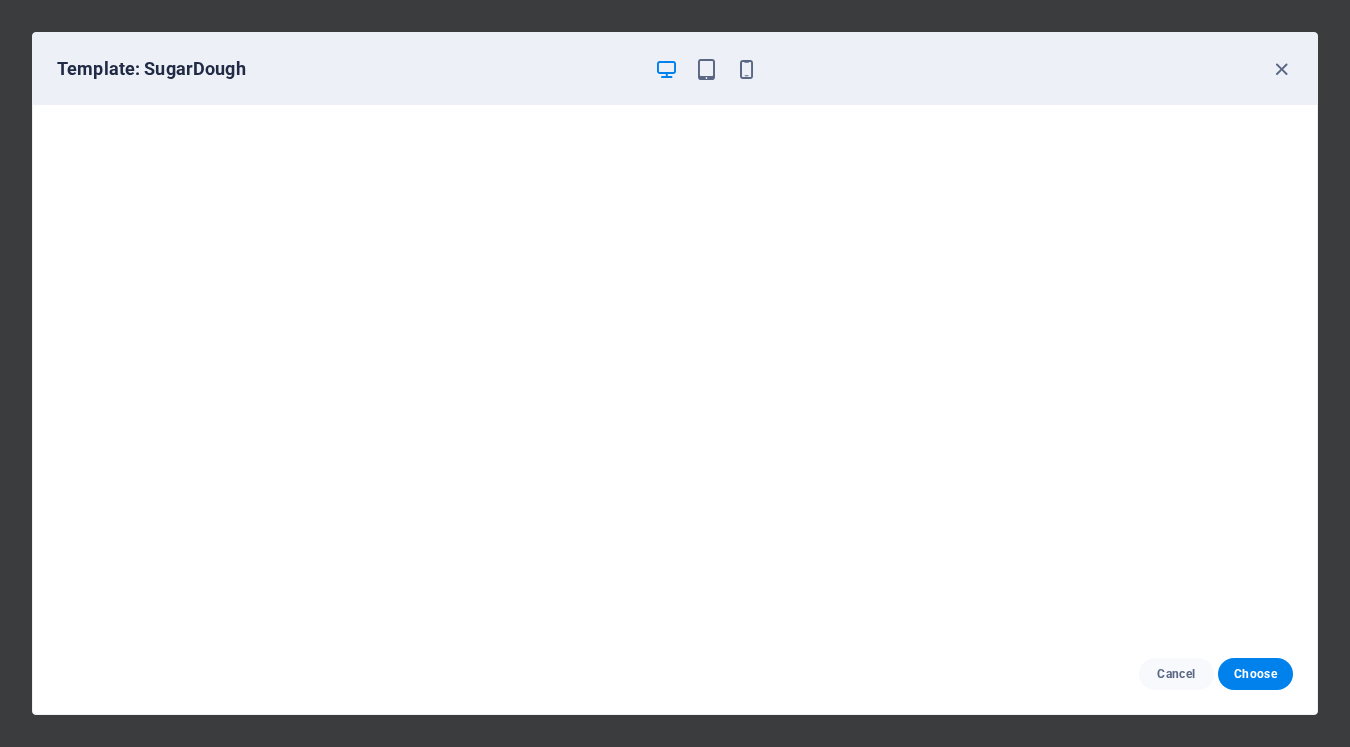 scroll, scrollTop: 4, scrollLeft: 0, axis: vertical 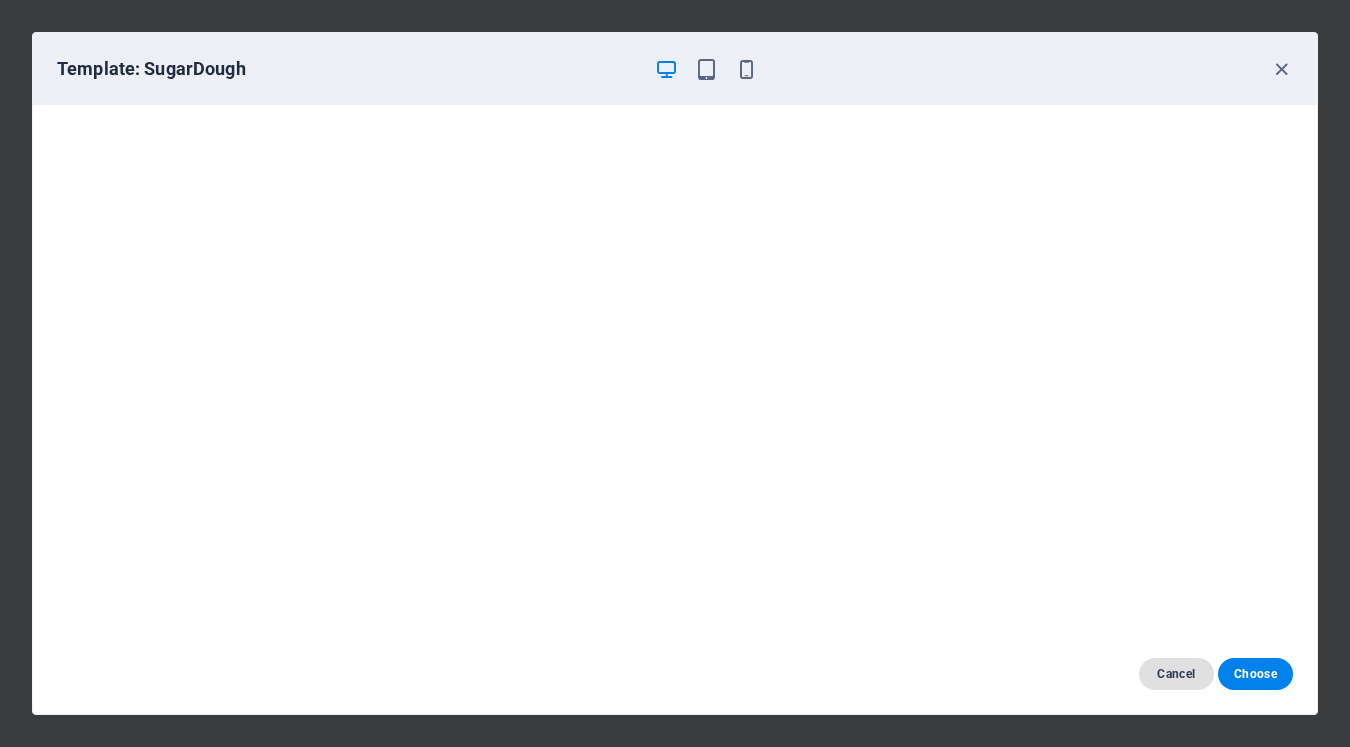 click on "Cancel" at bounding box center [1176, 674] 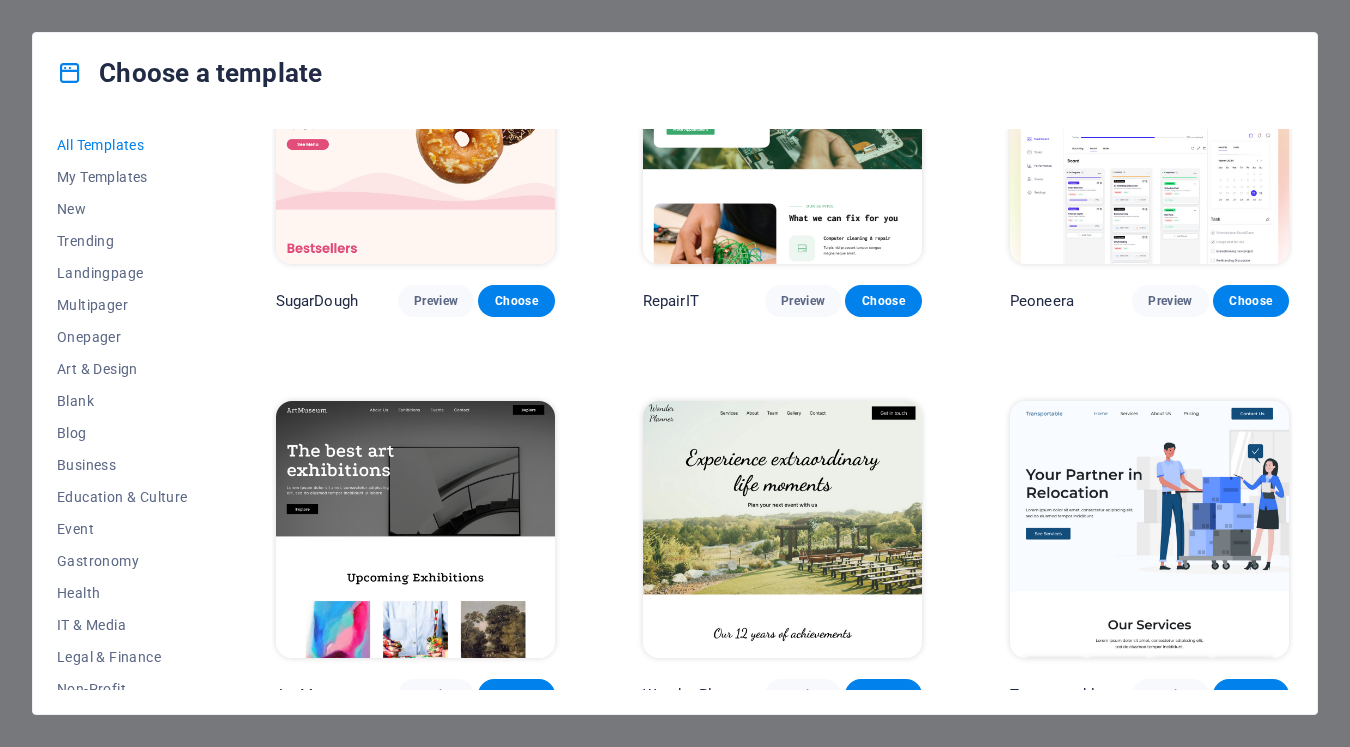scroll, scrollTop: 0, scrollLeft: 0, axis: both 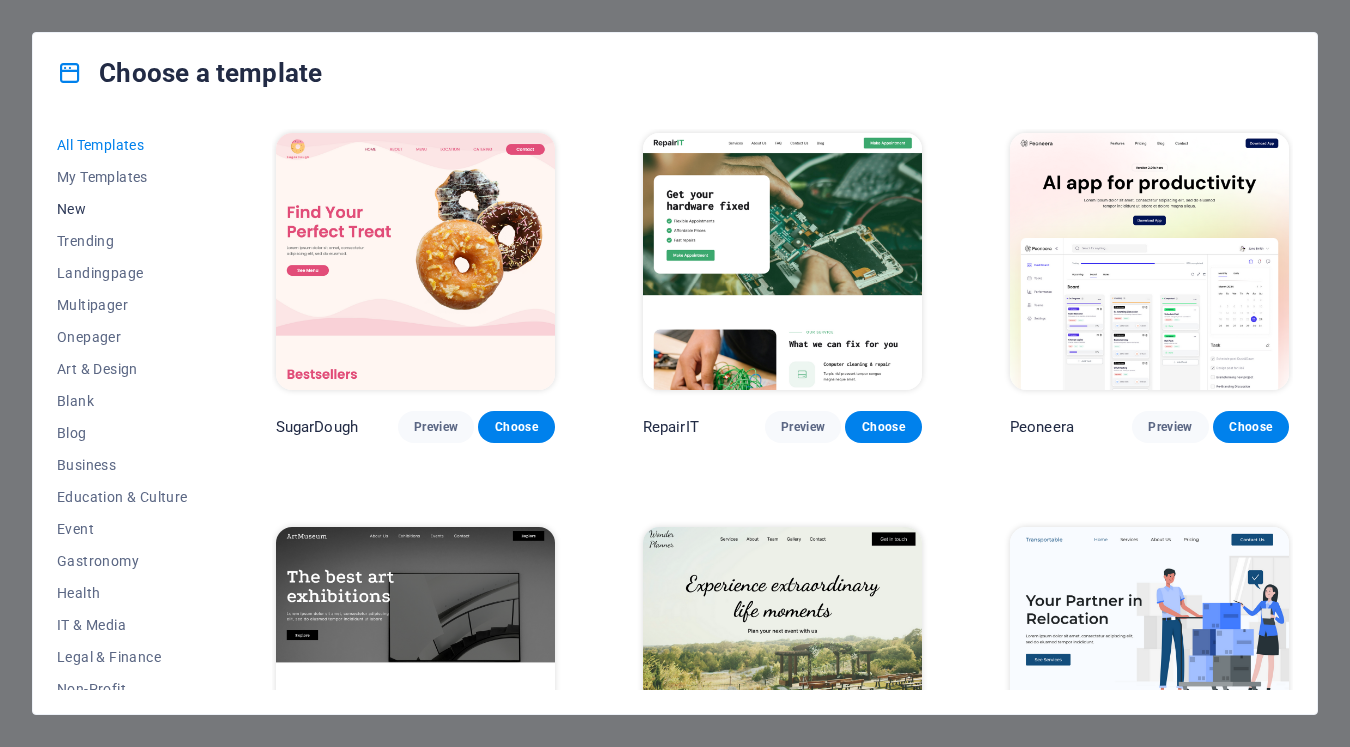 click on "New" at bounding box center (122, 209) 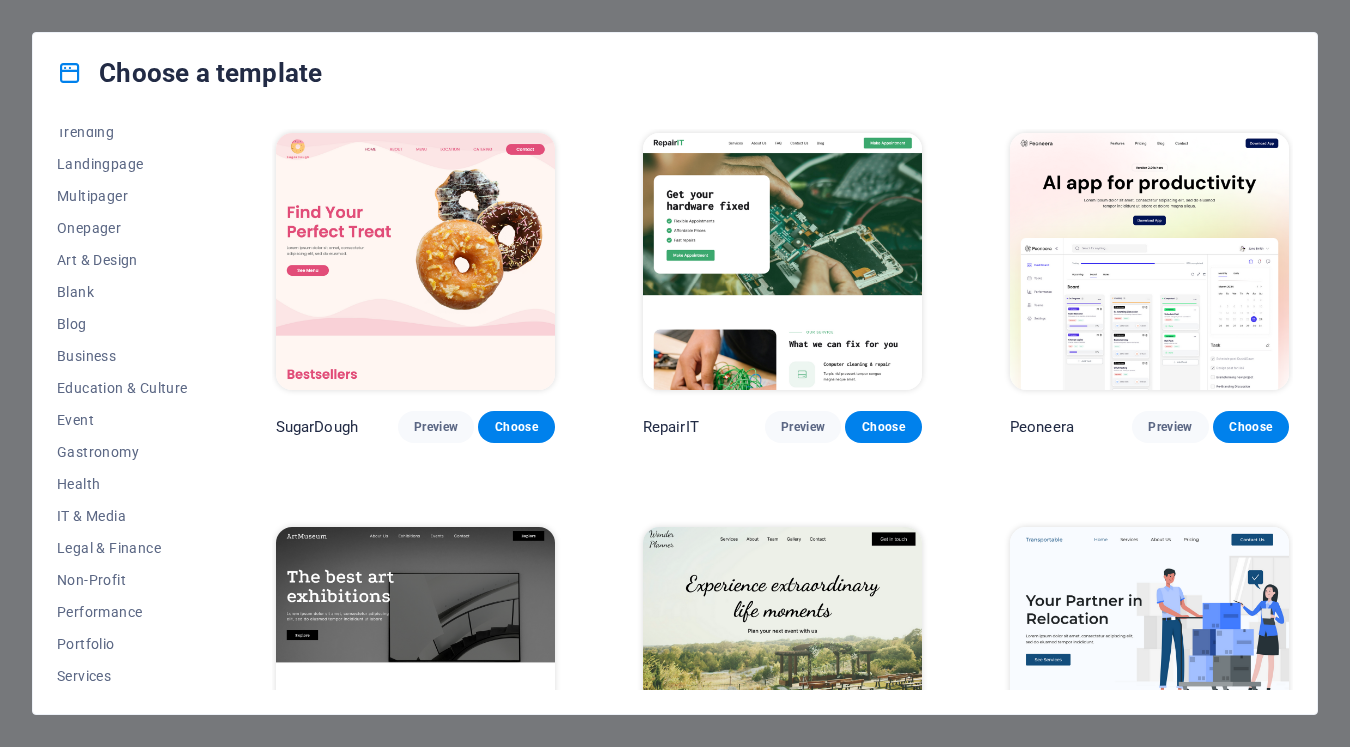 scroll, scrollTop: 133, scrollLeft: 0, axis: vertical 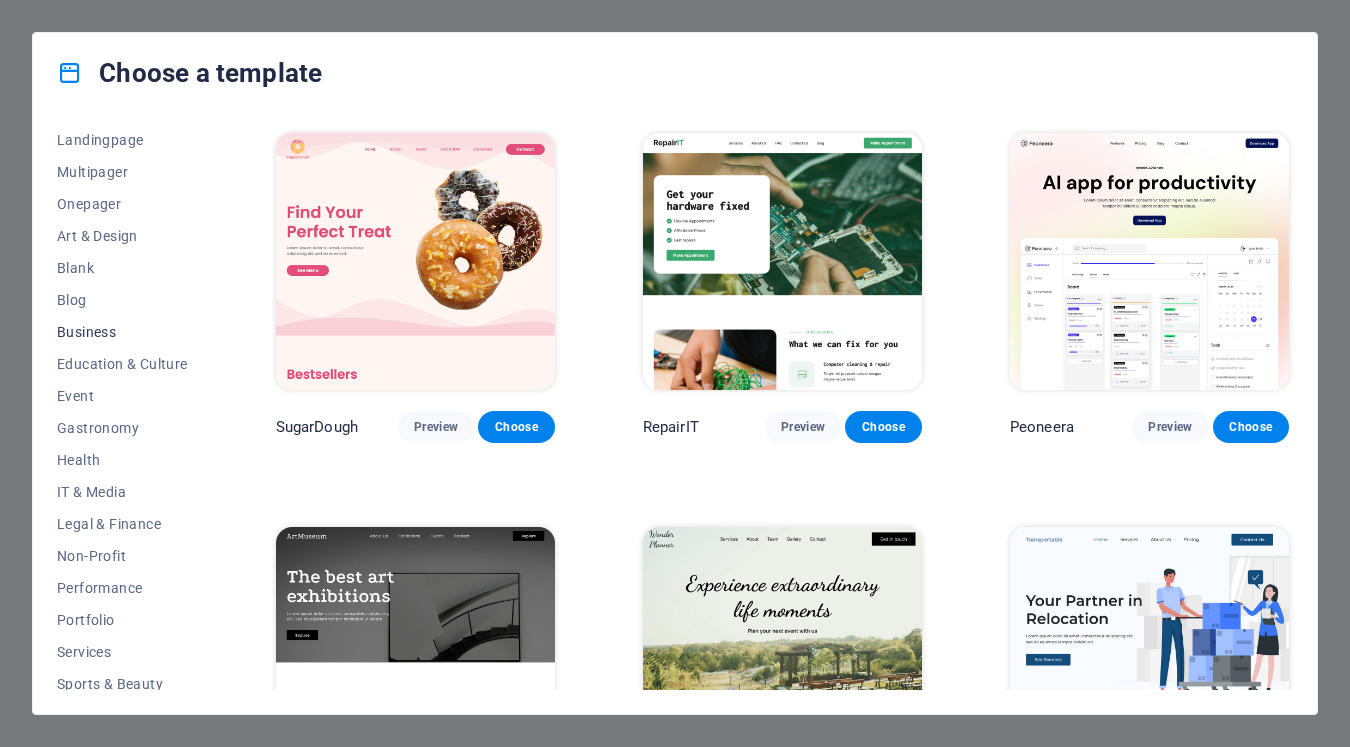click on "Business" at bounding box center (122, 332) 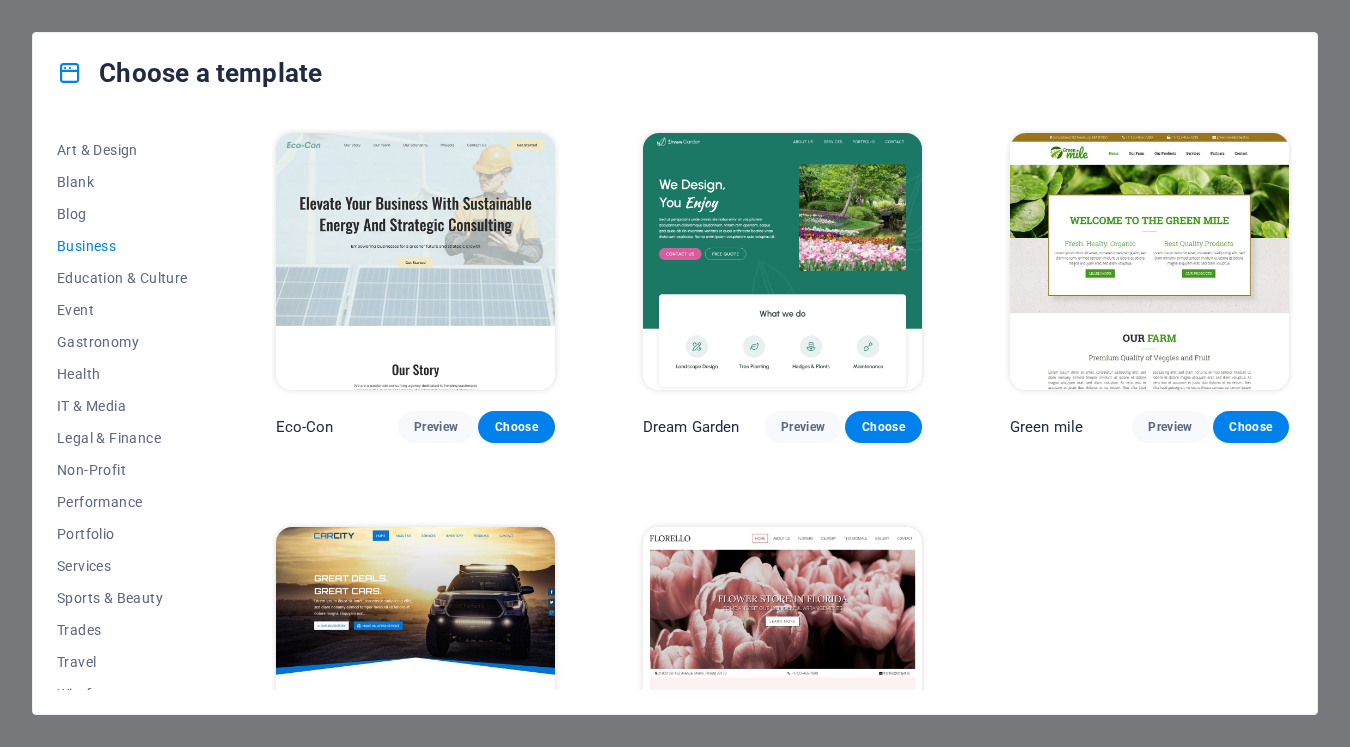 scroll, scrollTop: 238, scrollLeft: 0, axis: vertical 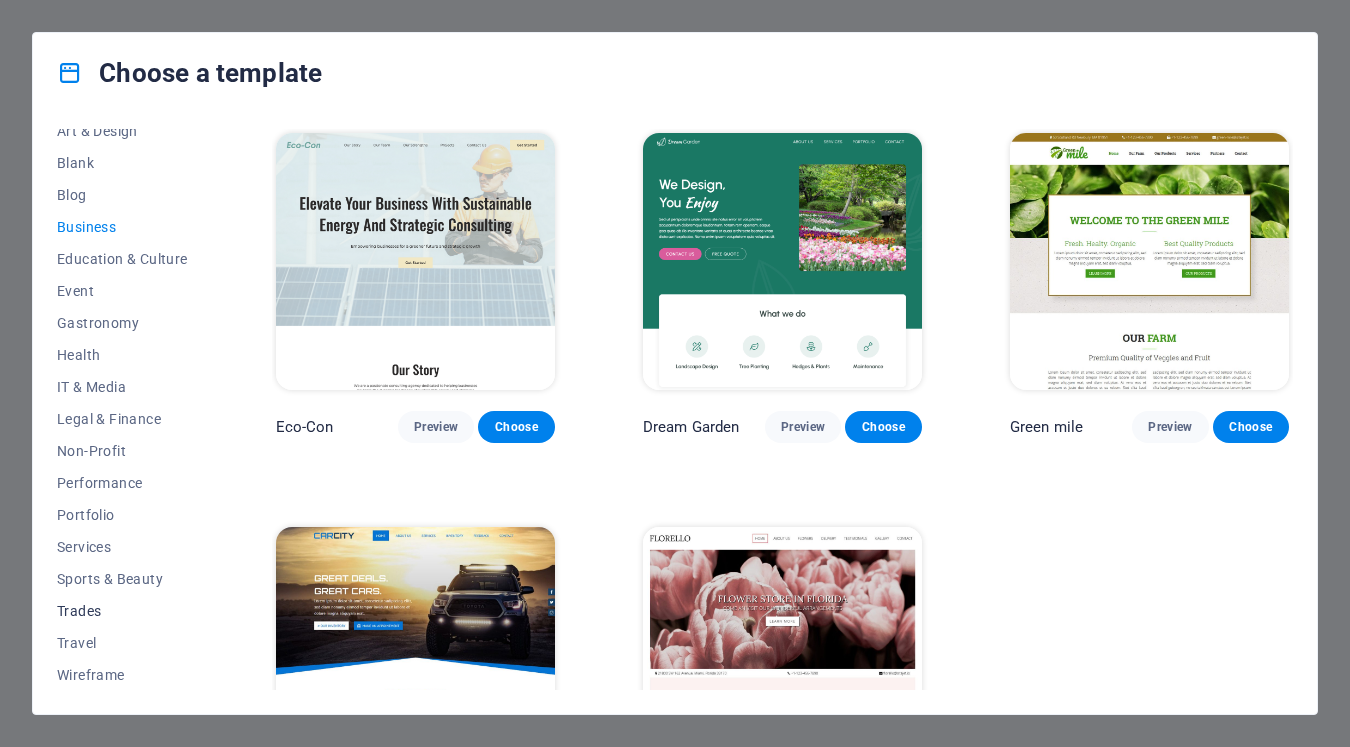 click on "Trades" at bounding box center (122, 611) 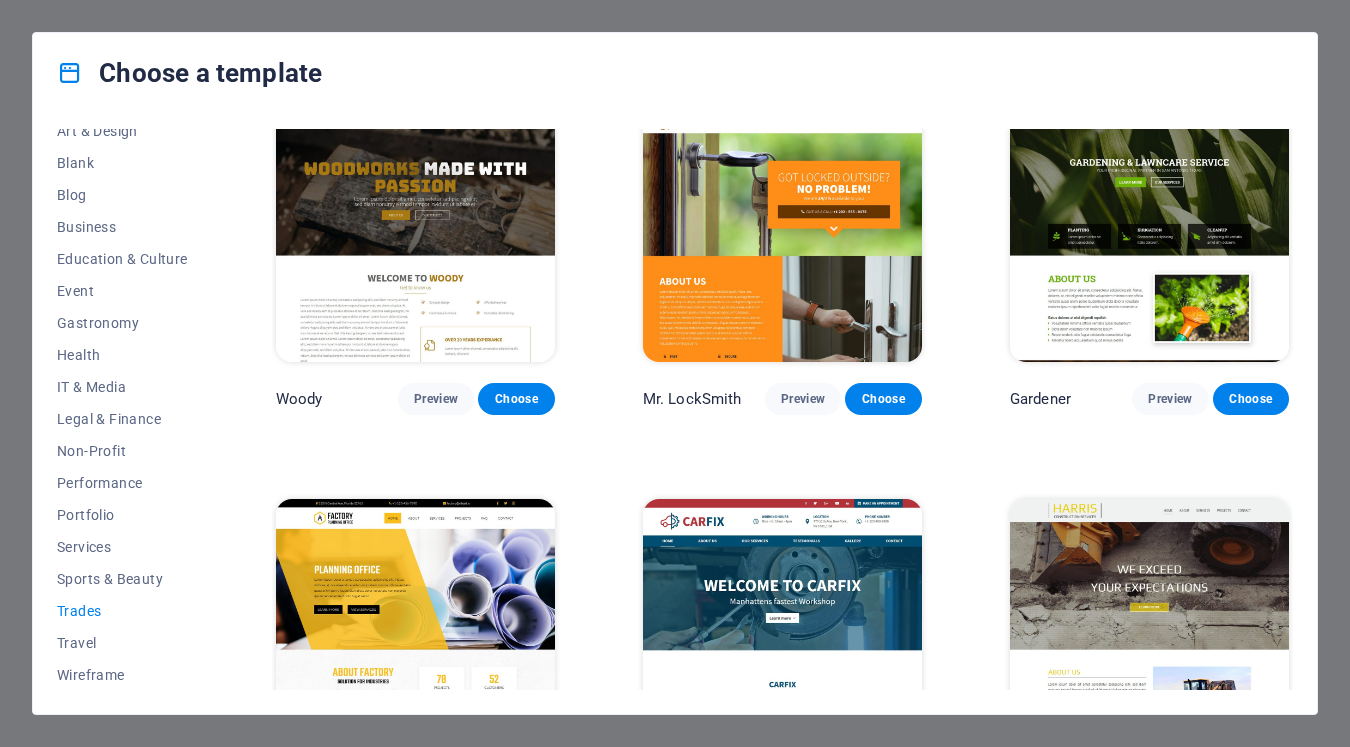 scroll, scrollTop: 425, scrollLeft: 0, axis: vertical 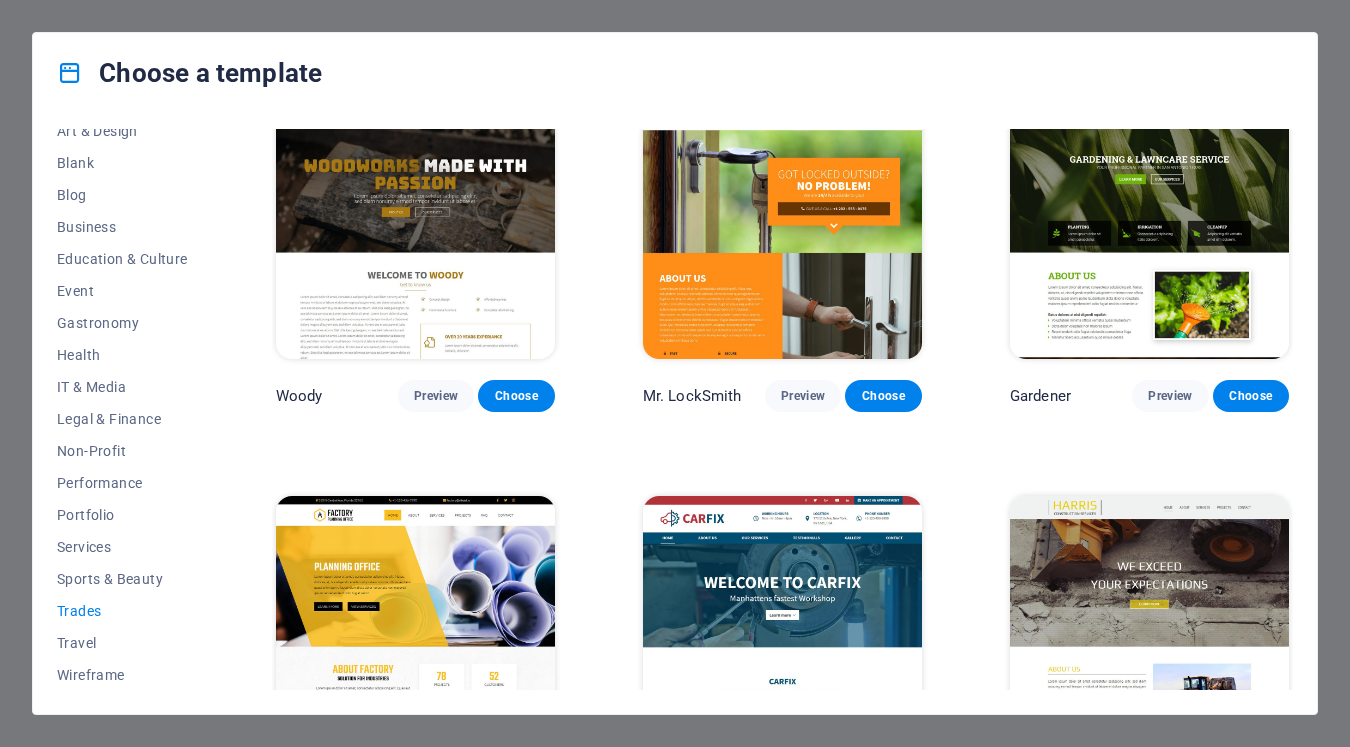 click at bounding box center [415, 624] 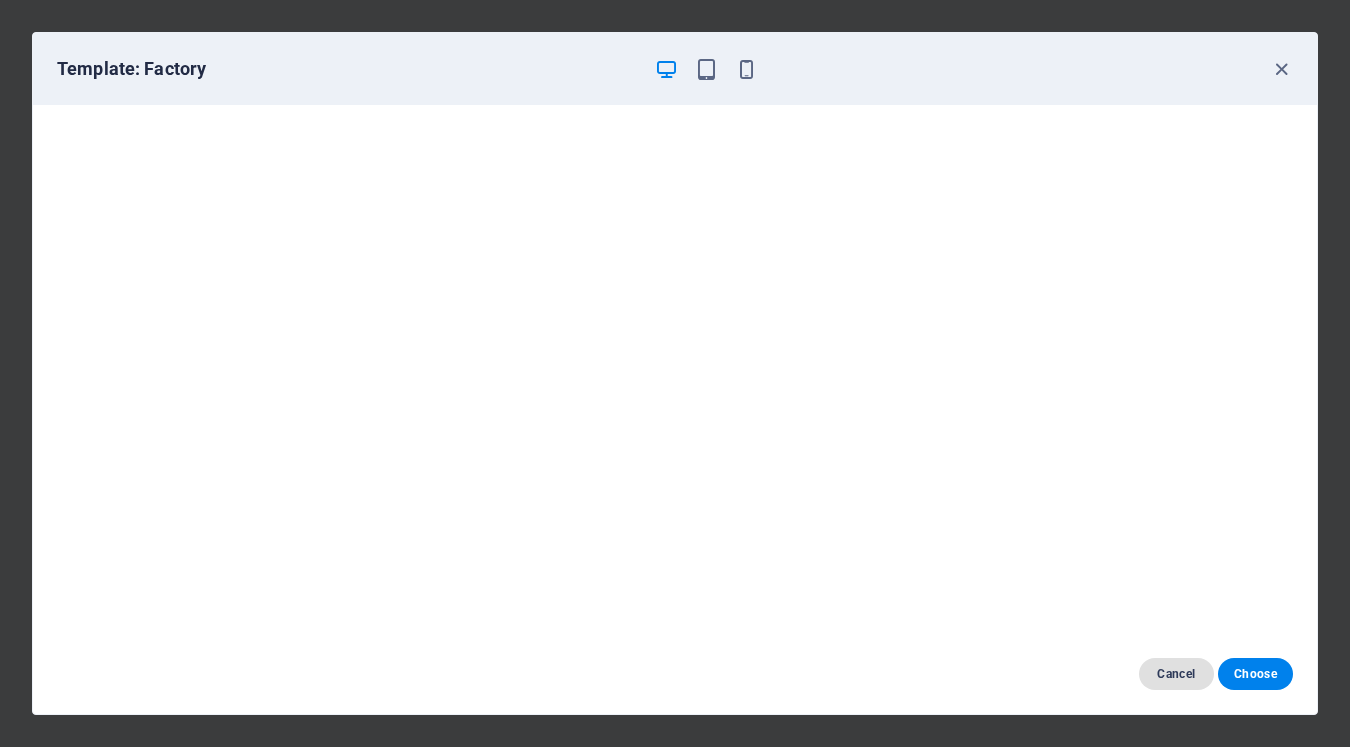 click on "Cancel" at bounding box center [1176, 674] 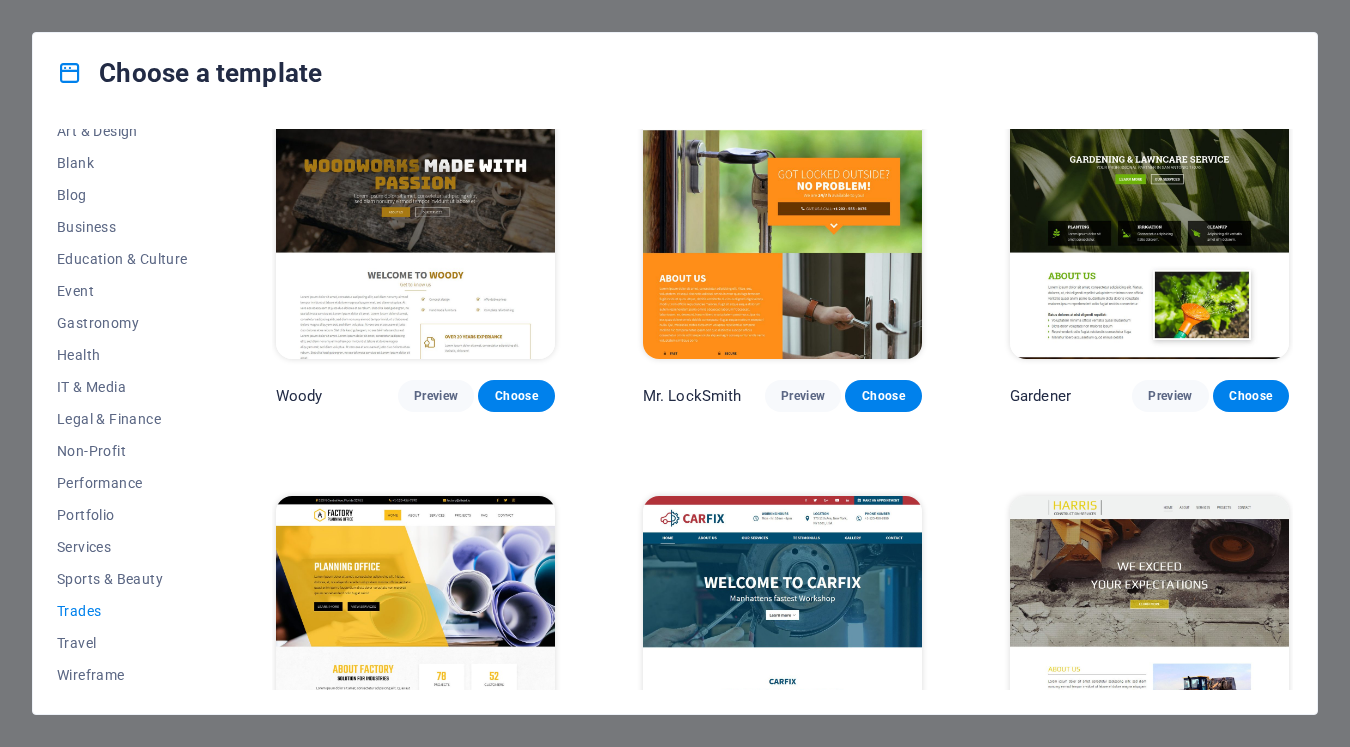 scroll, scrollTop: 510, scrollLeft: 0, axis: vertical 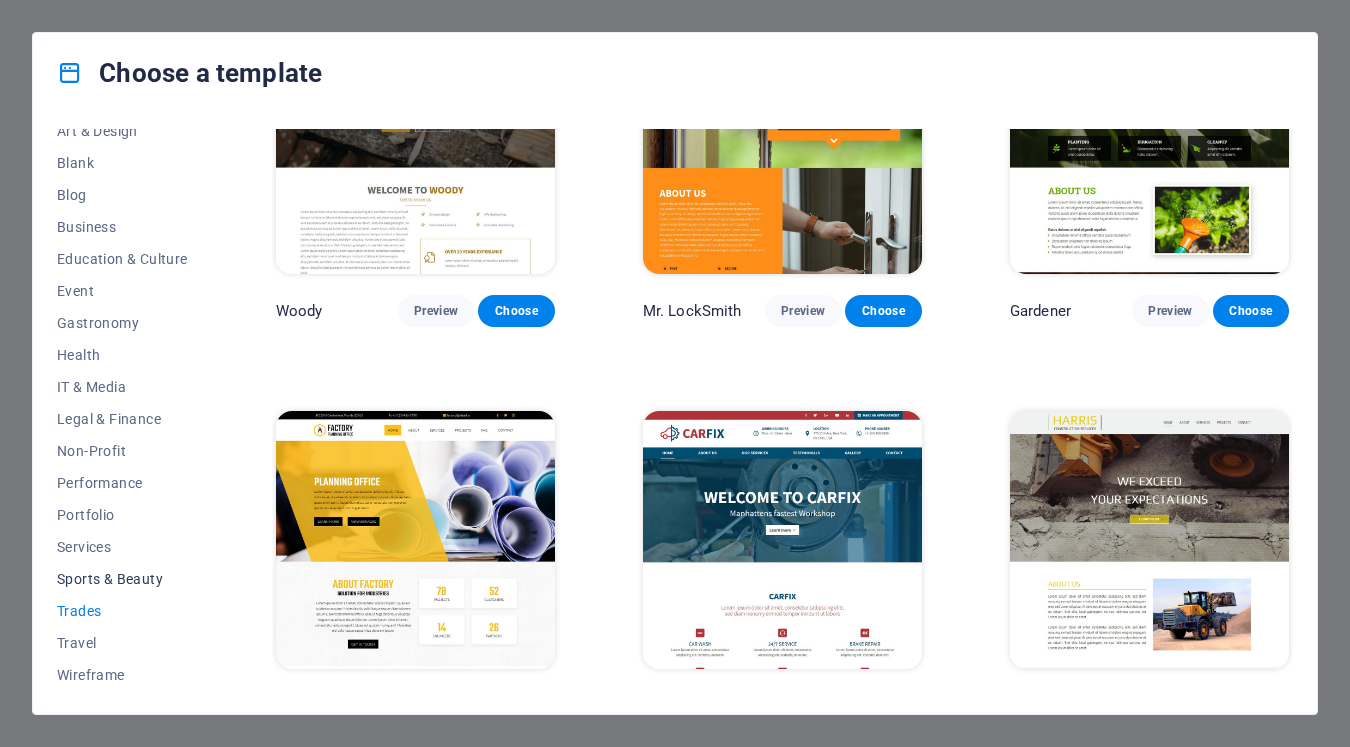 click on "Sports & Beauty" at bounding box center (122, 579) 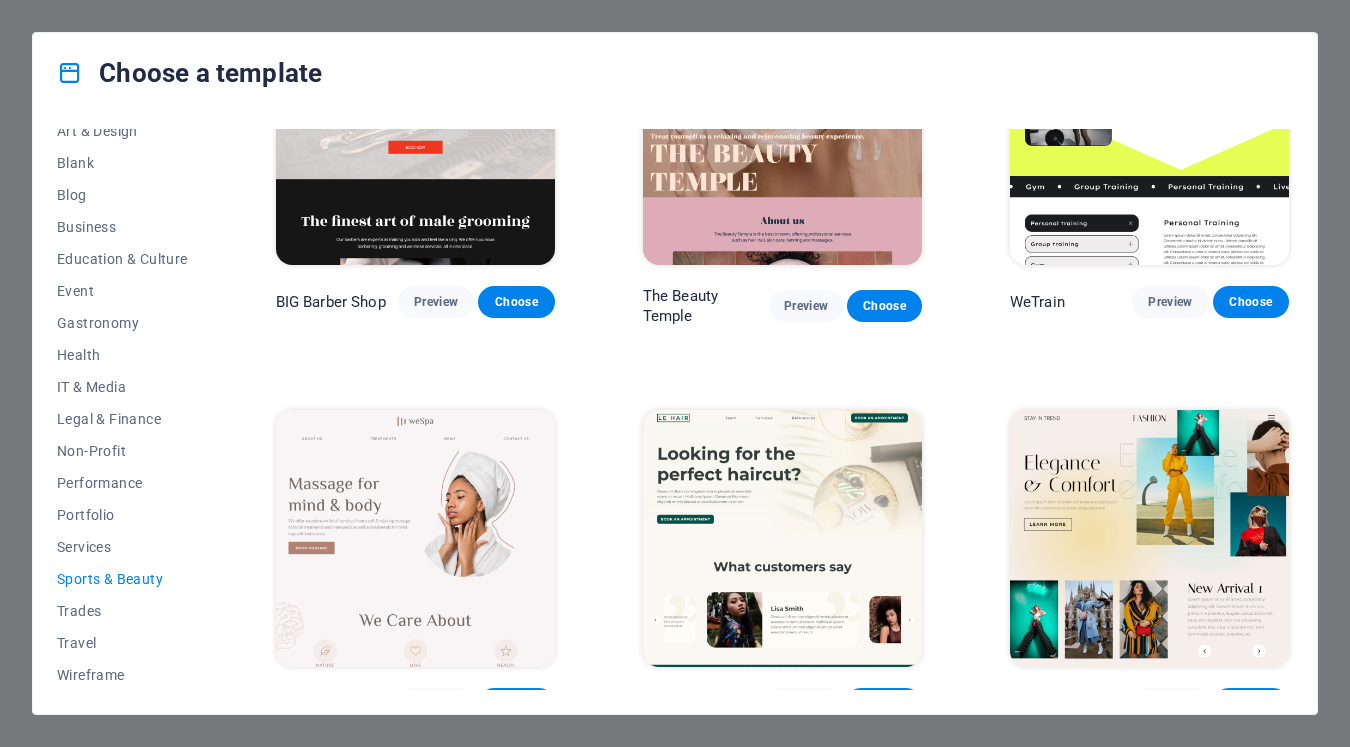 scroll, scrollTop: 0, scrollLeft: 0, axis: both 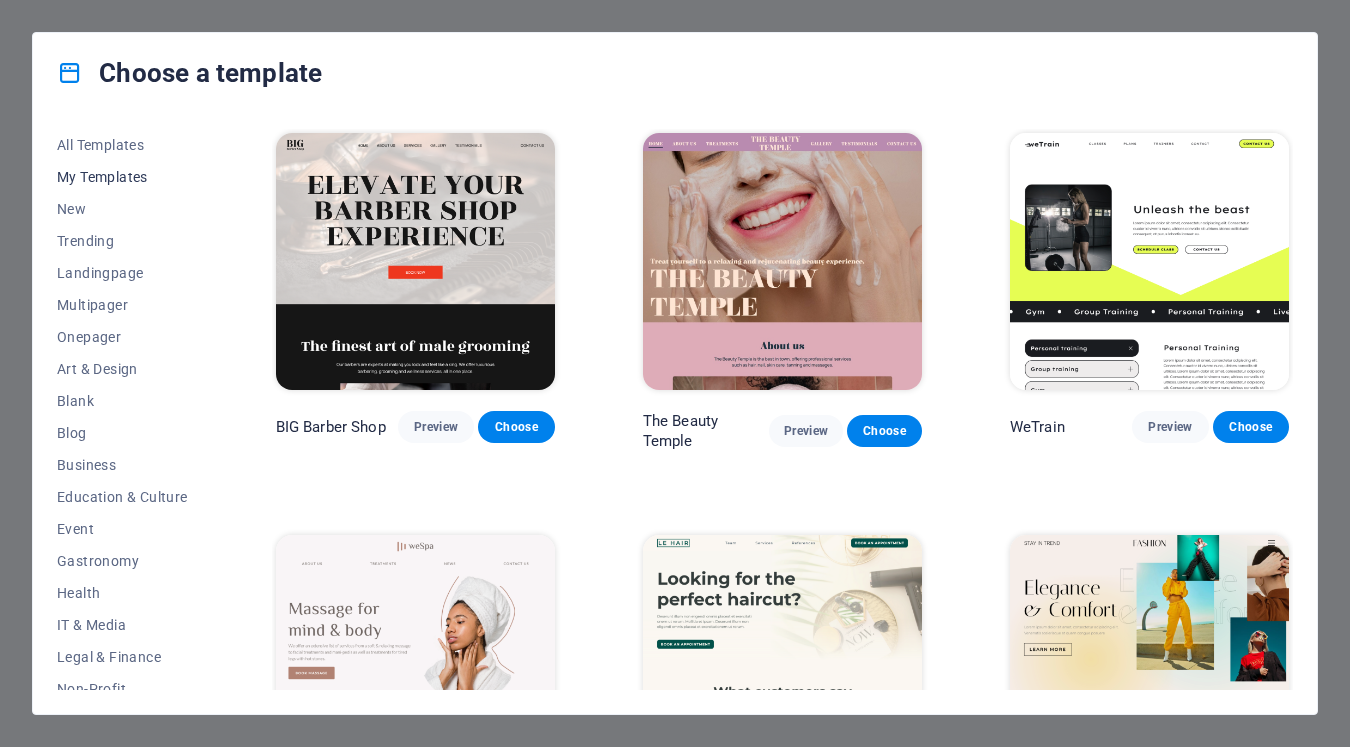 click on "My Templates" at bounding box center (122, 177) 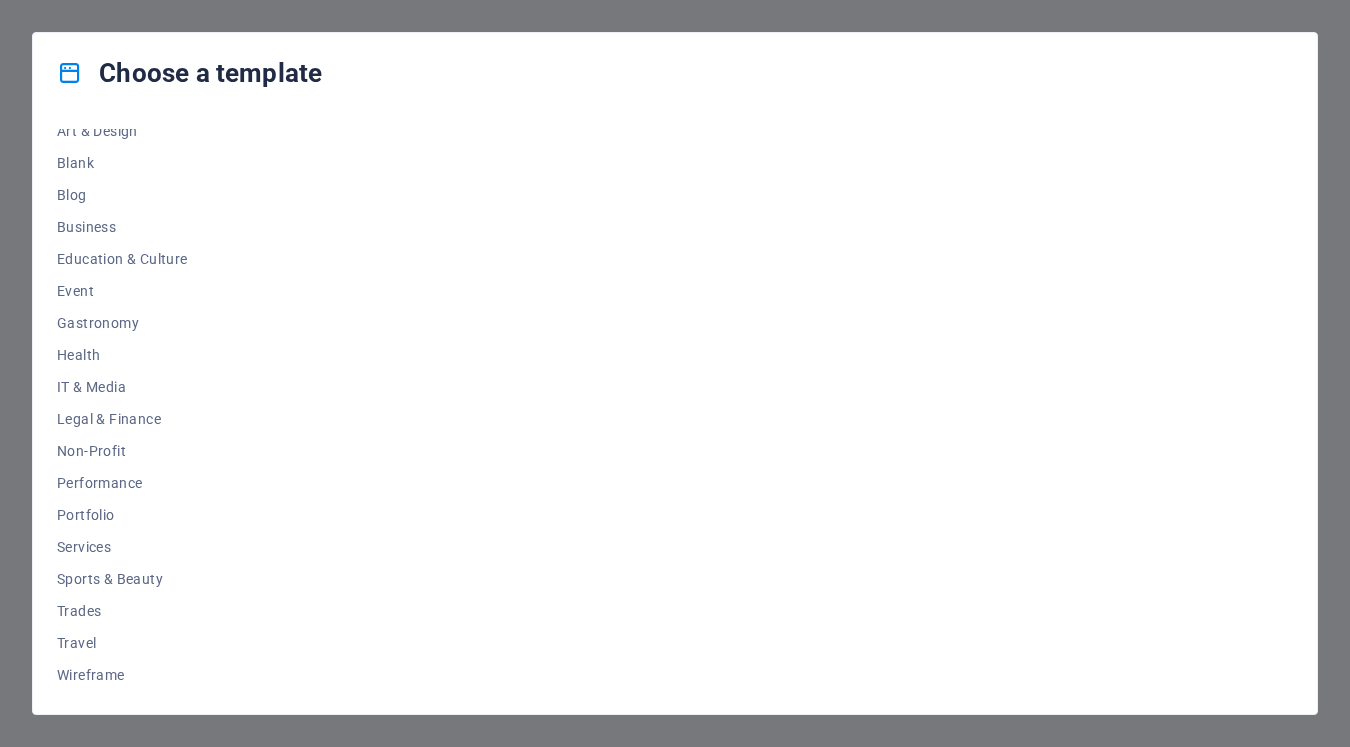 scroll, scrollTop: 0, scrollLeft: 0, axis: both 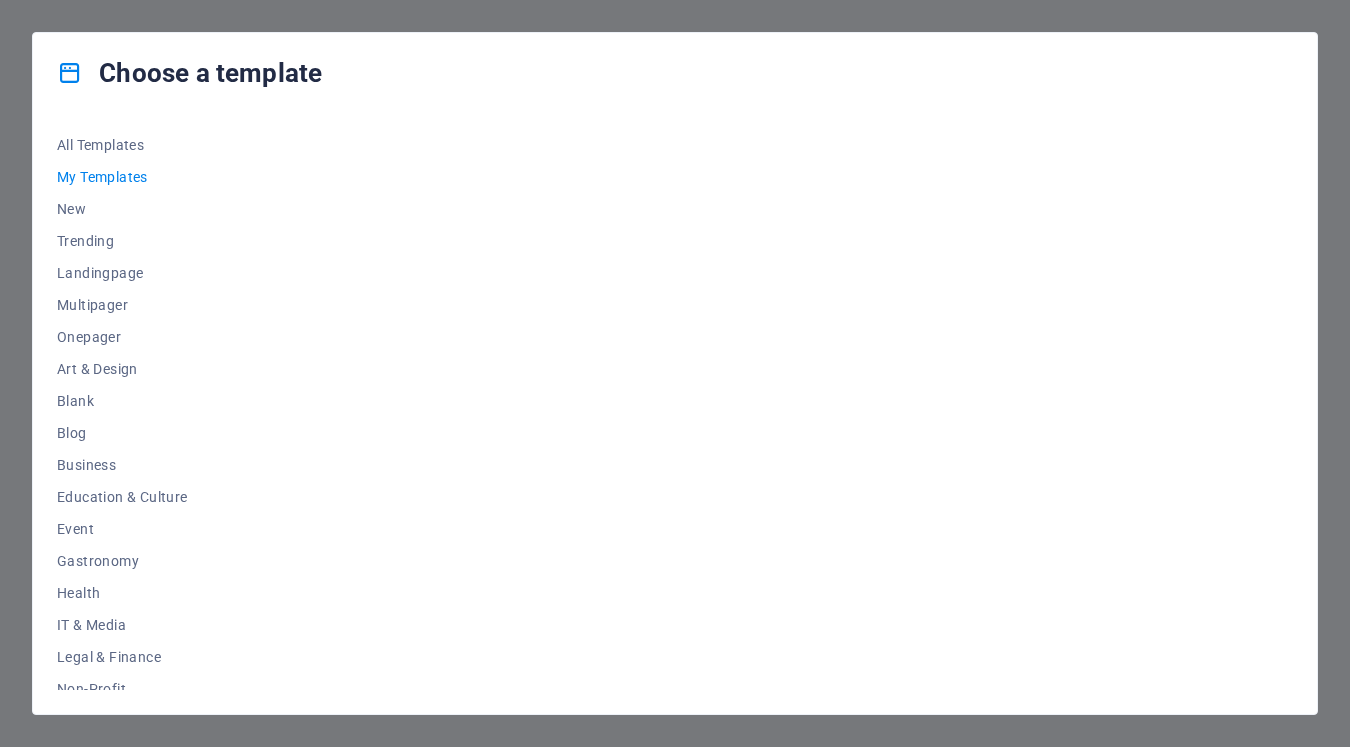 click on "My Templates" at bounding box center [122, 177] 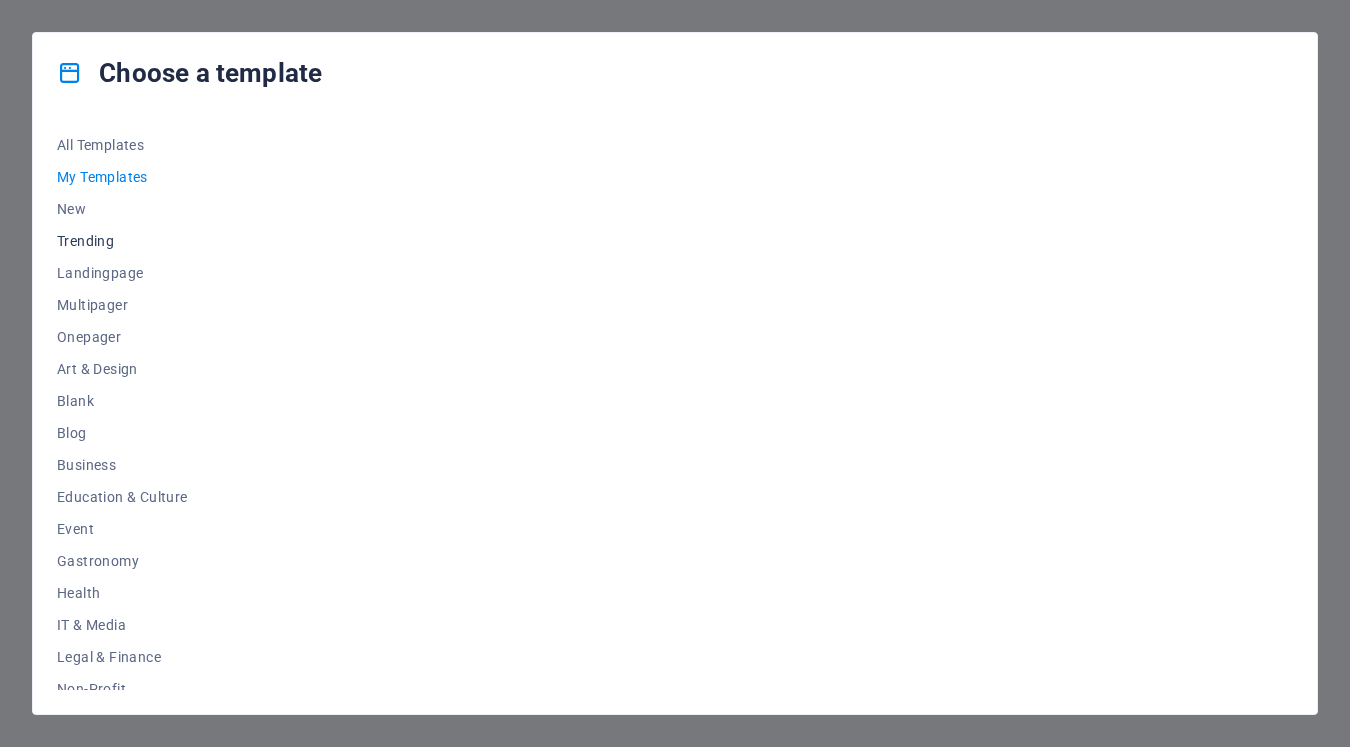 click on "Trending" at bounding box center [122, 241] 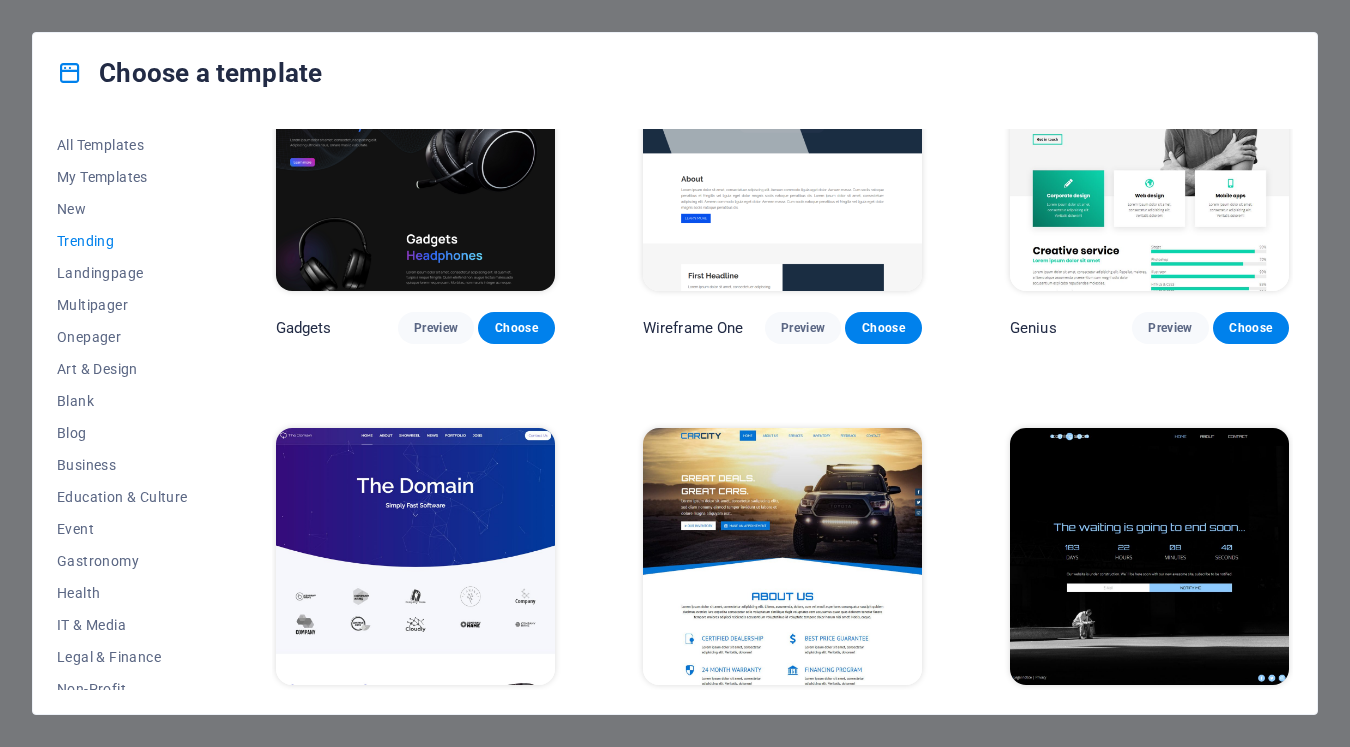 scroll, scrollTop: 0, scrollLeft: 0, axis: both 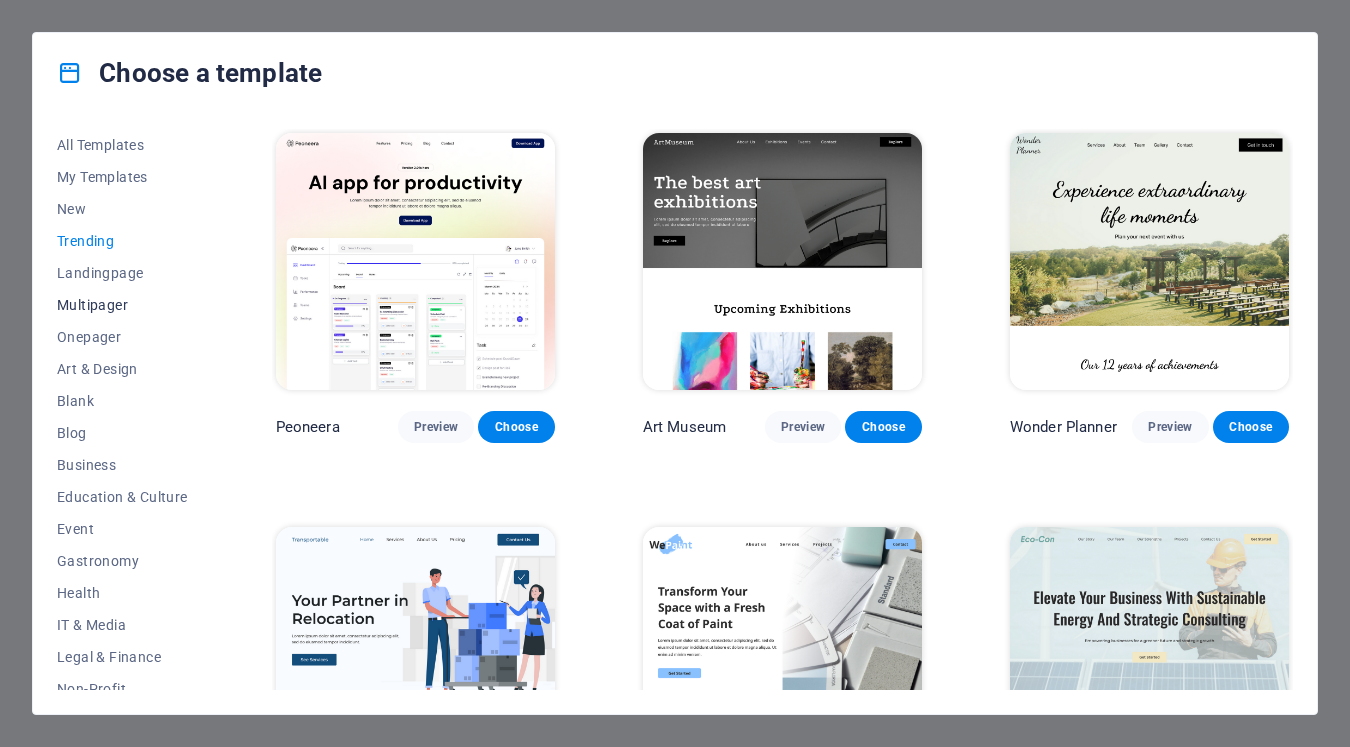 click on "Multipager" at bounding box center (122, 305) 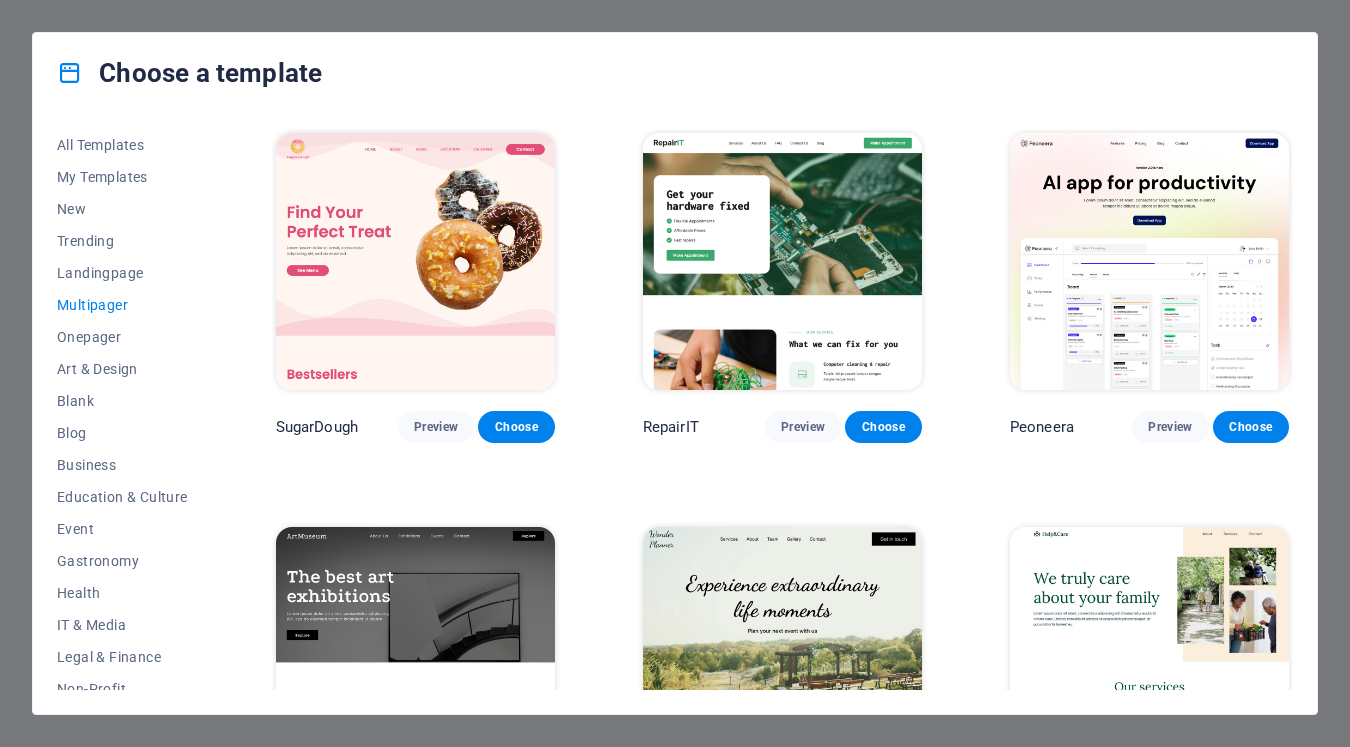click at bounding box center [415, 261] 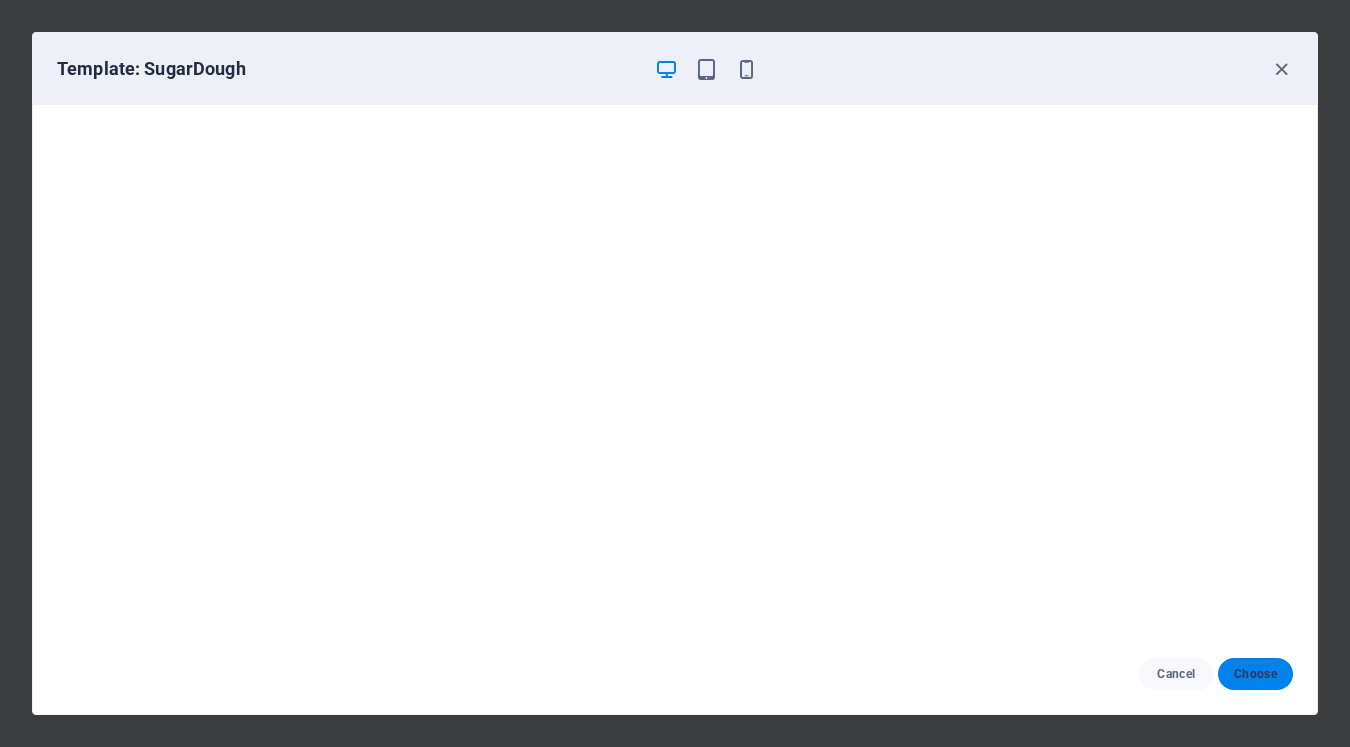 click on "Choose" at bounding box center [1255, 674] 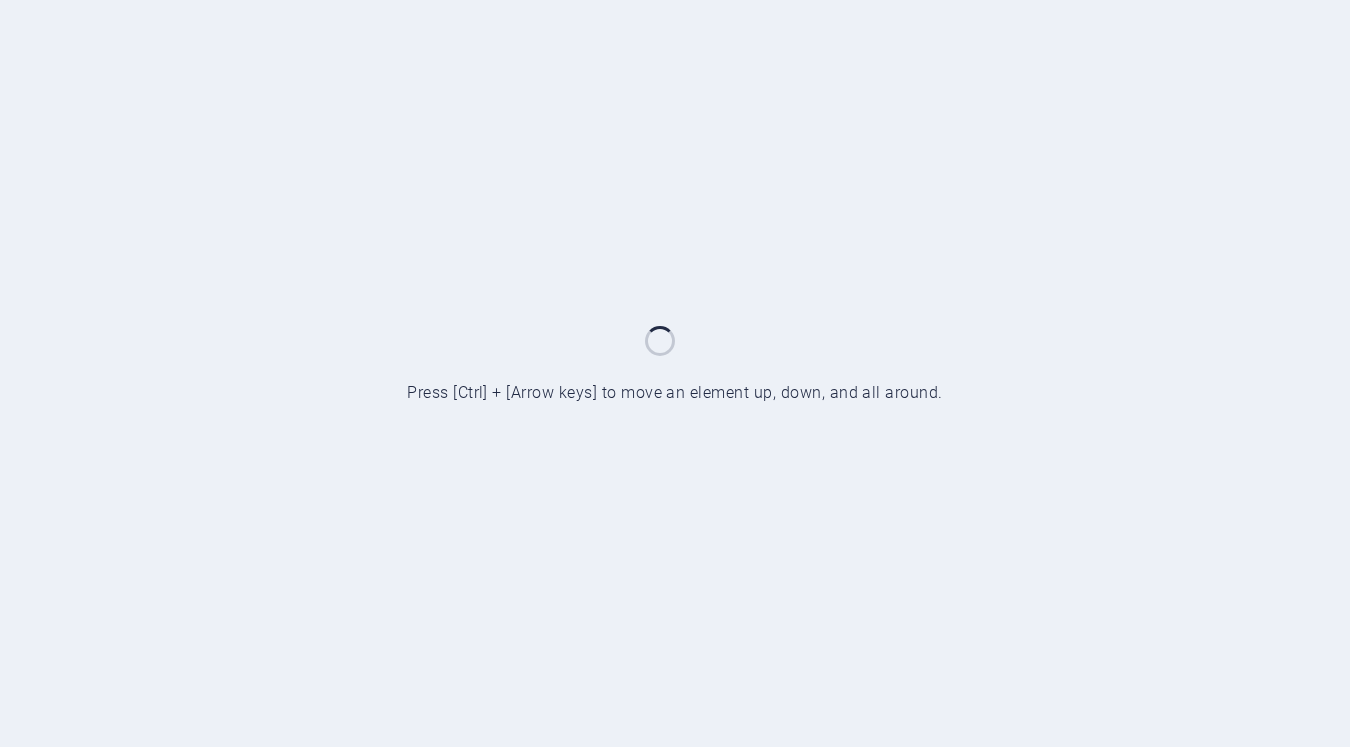 scroll, scrollTop: 0, scrollLeft: 0, axis: both 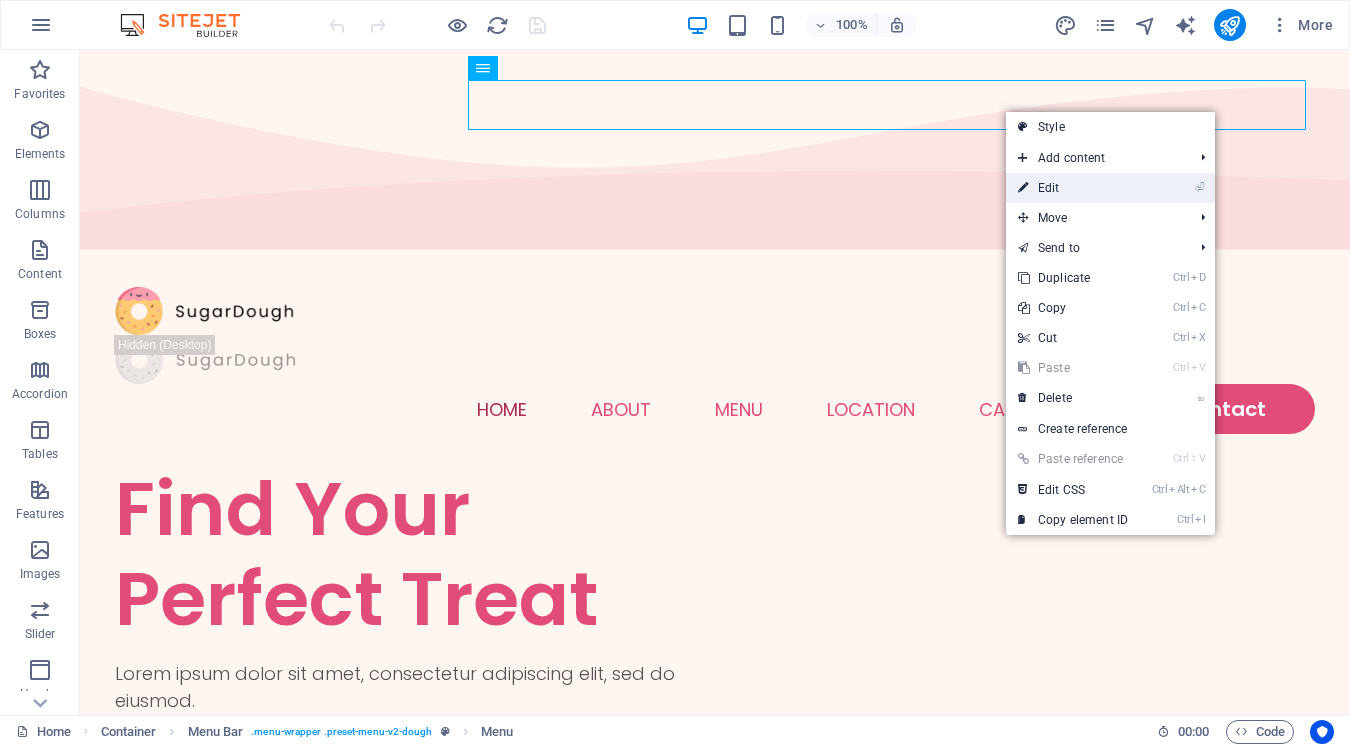 click on "⏎  Edit" at bounding box center (1073, 188) 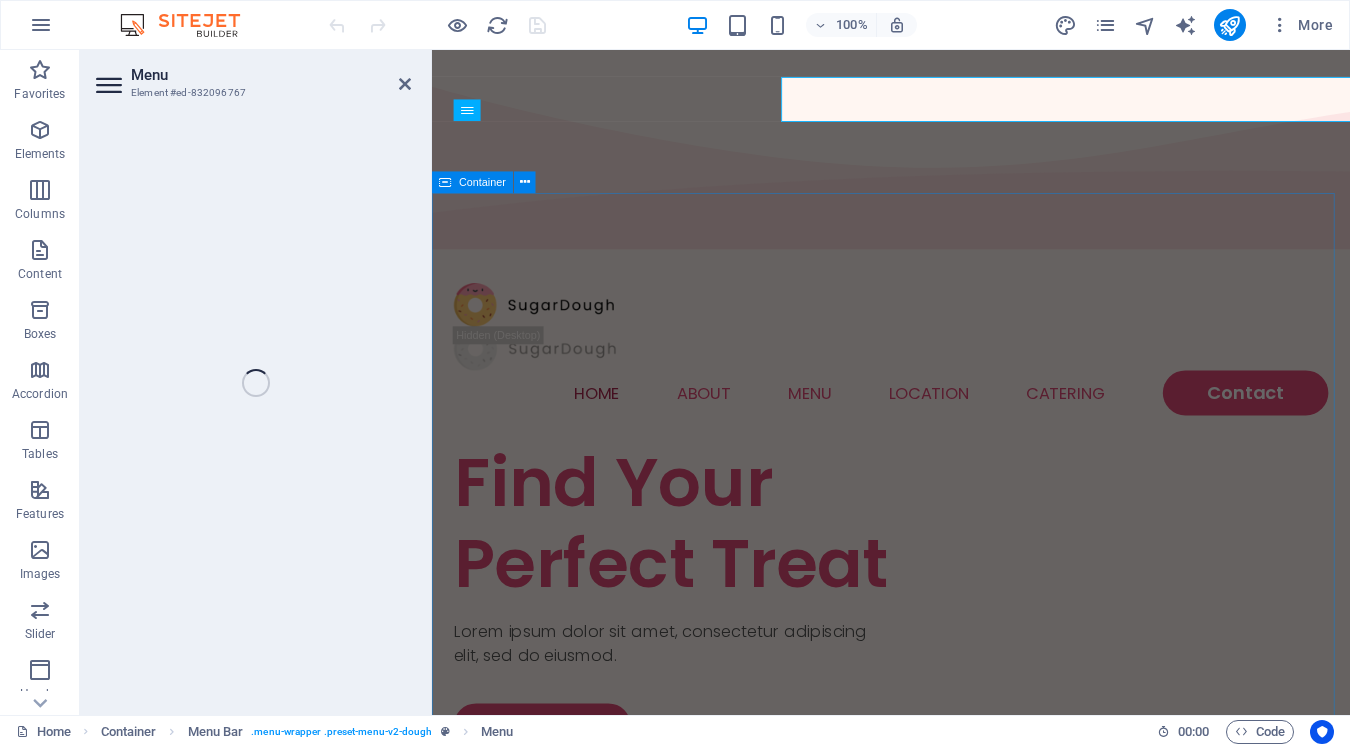 select 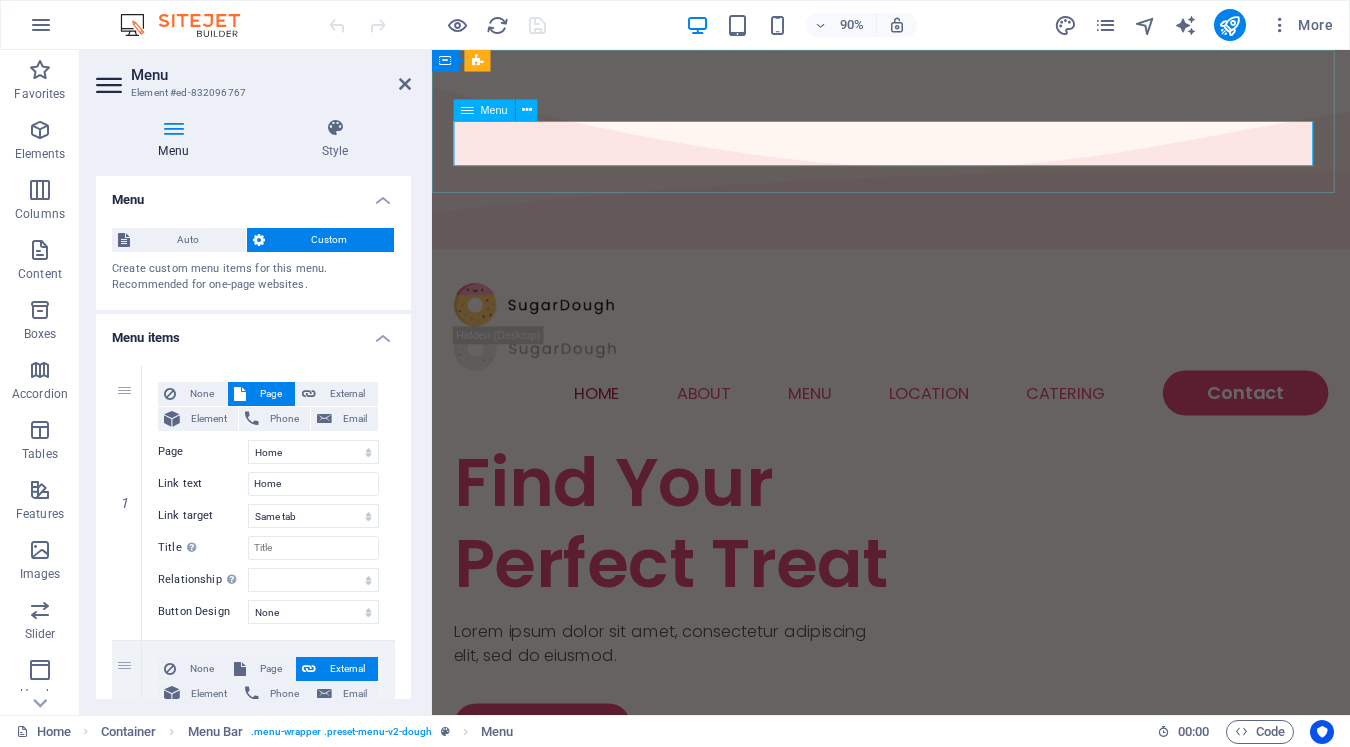 click on "Home About Menu Location Catering Contact" at bounding box center (942, 431) 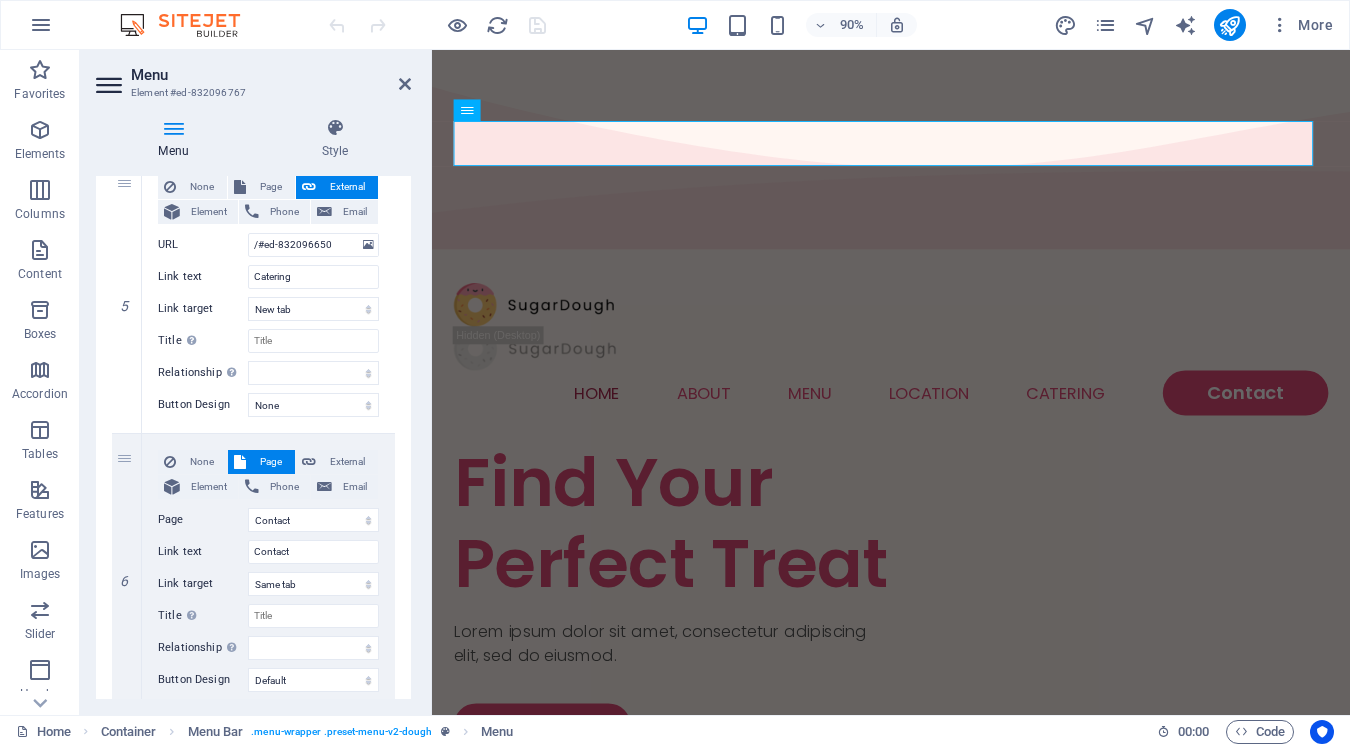 scroll, scrollTop: 1196, scrollLeft: 0, axis: vertical 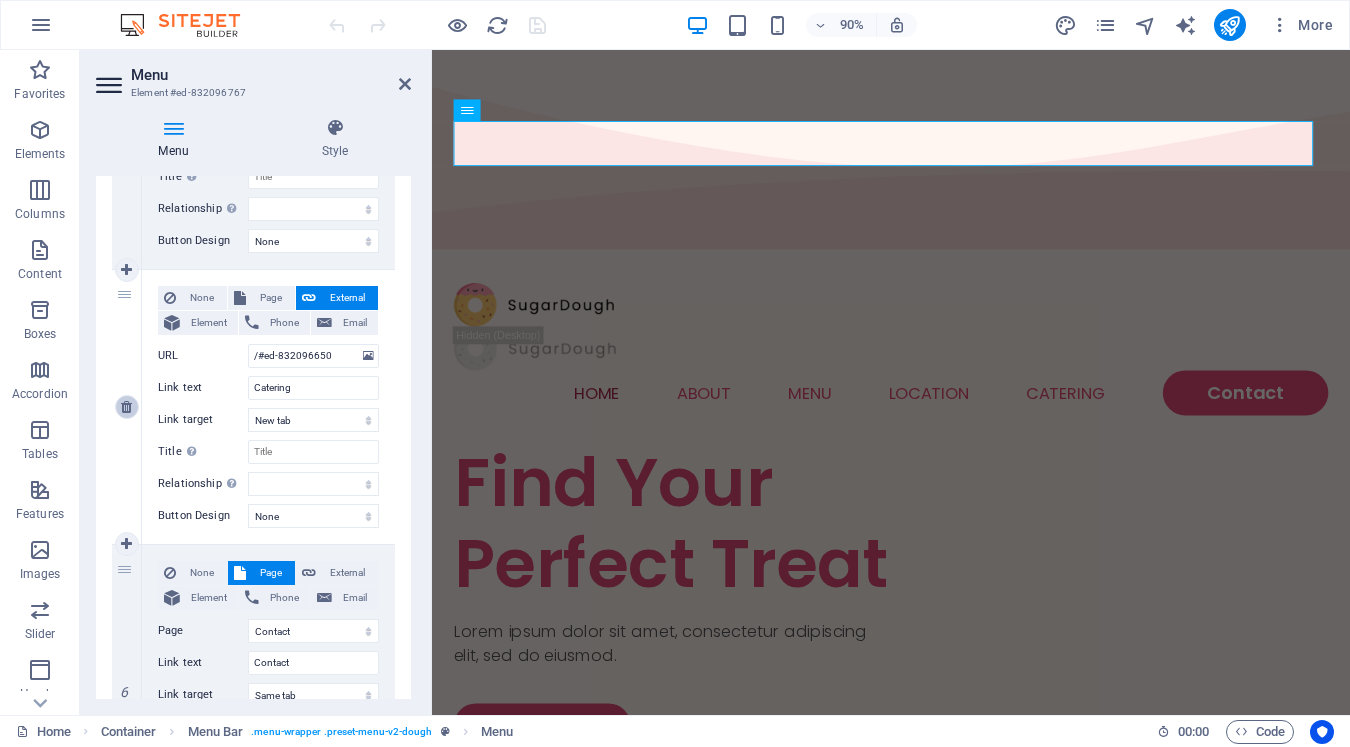click at bounding box center [126, 407] 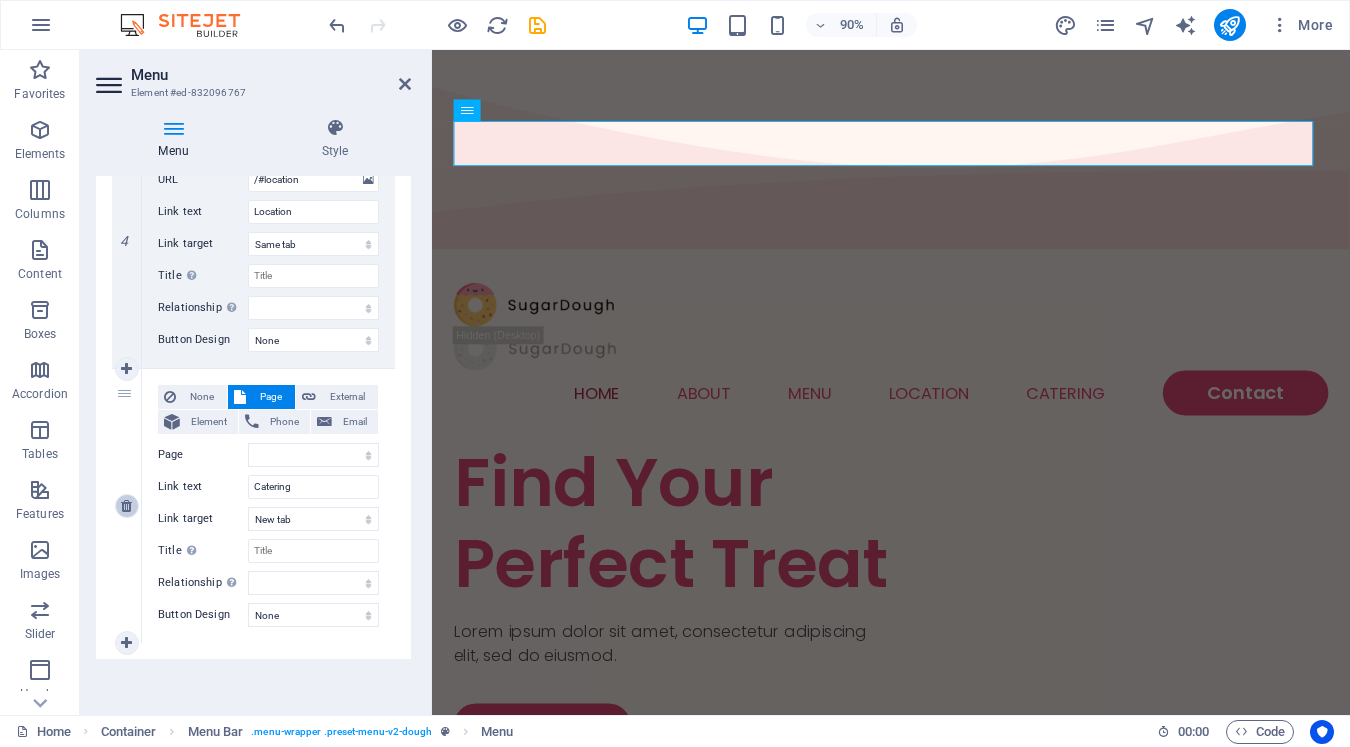 select 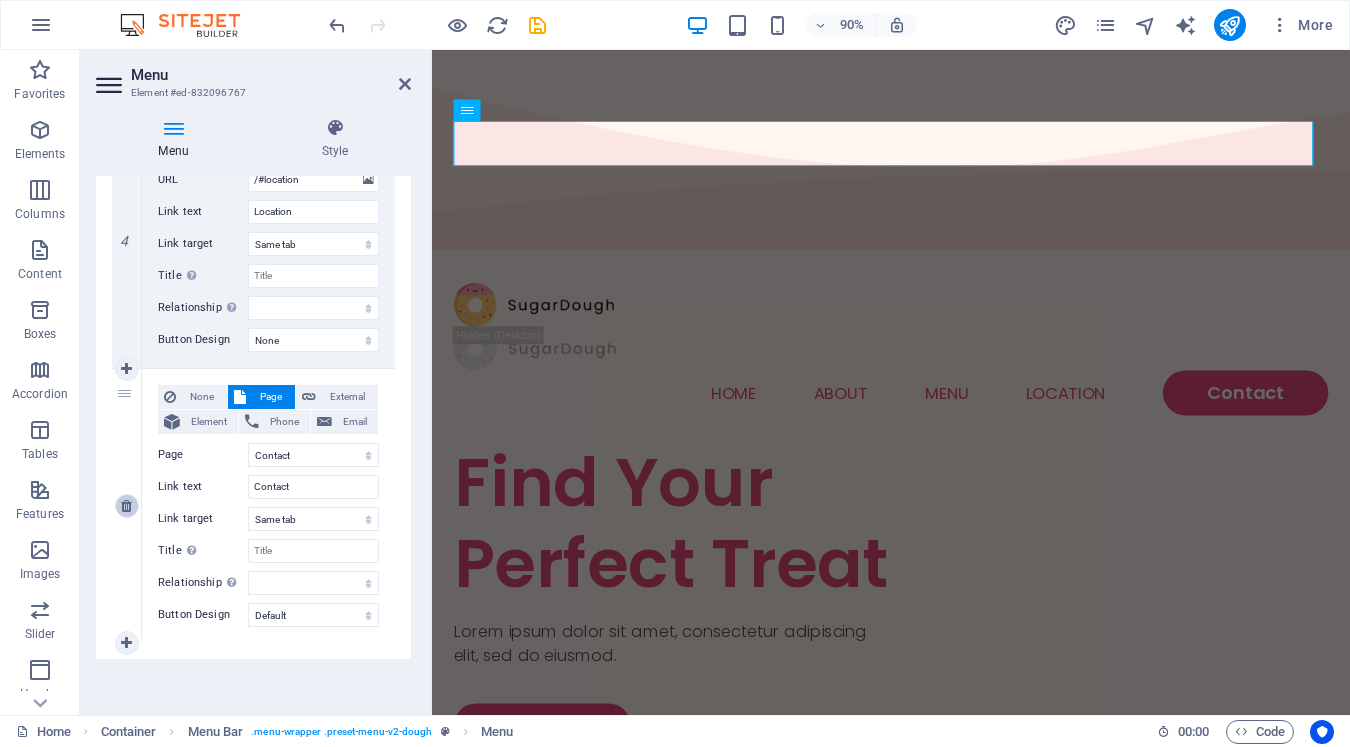scroll, scrollTop: 1097, scrollLeft: 0, axis: vertical 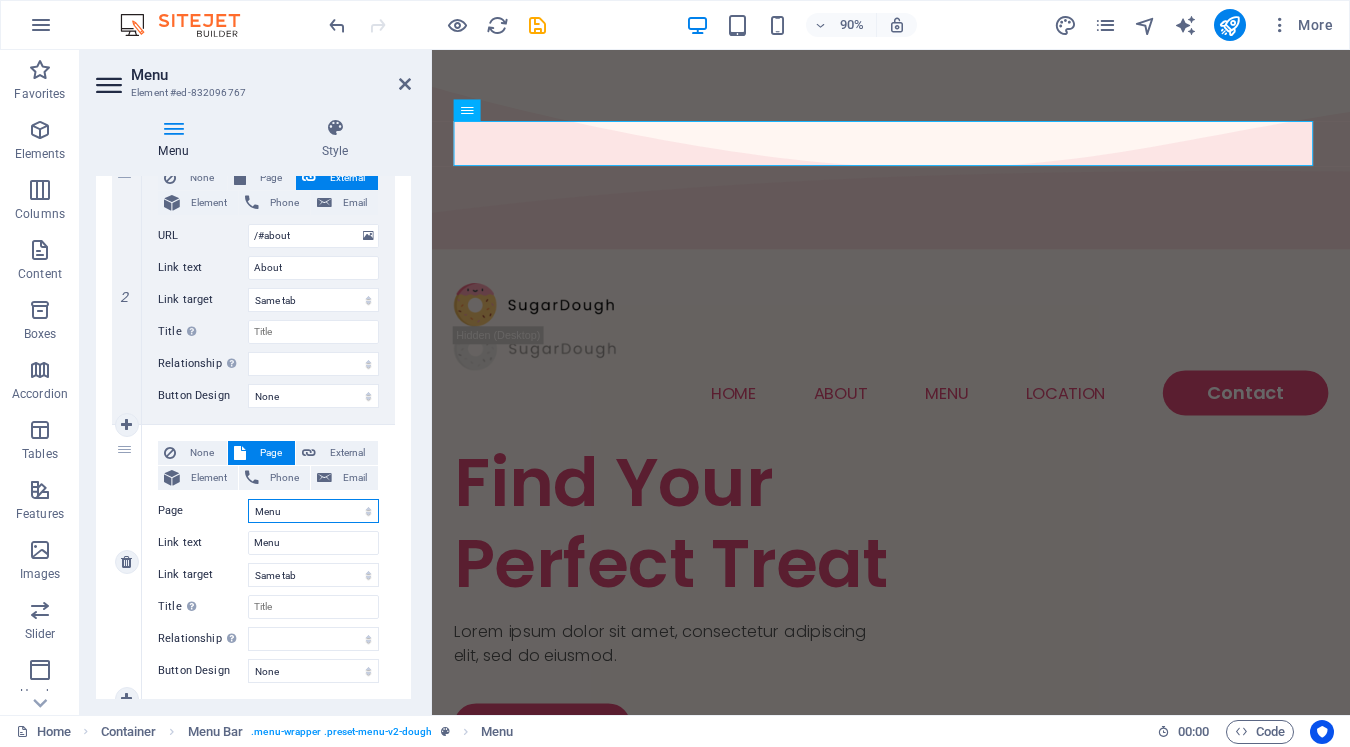 click on "Home Menu Contact Legal Notice Privacy" at bounding box center (313, 511) 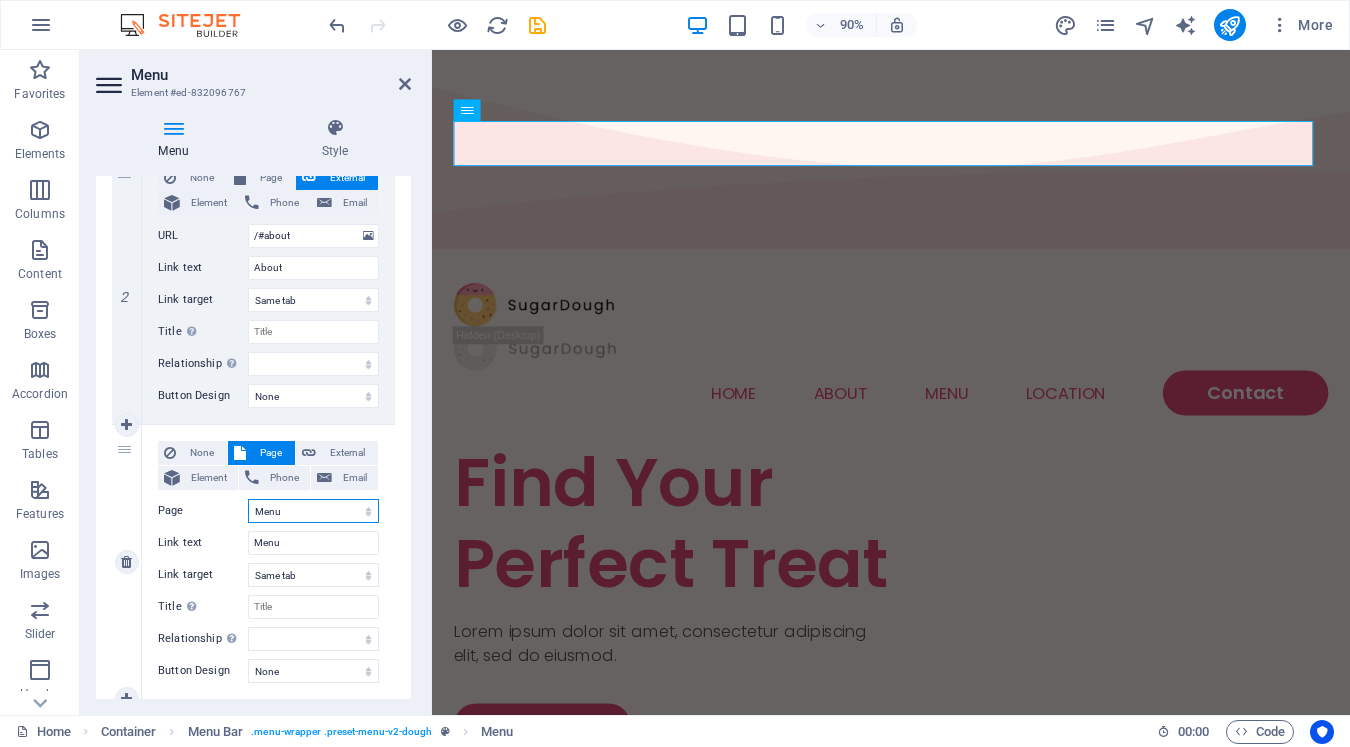 click on "Home Menu Contact Legal Notice Privacy" at bounding box center [313, 511] 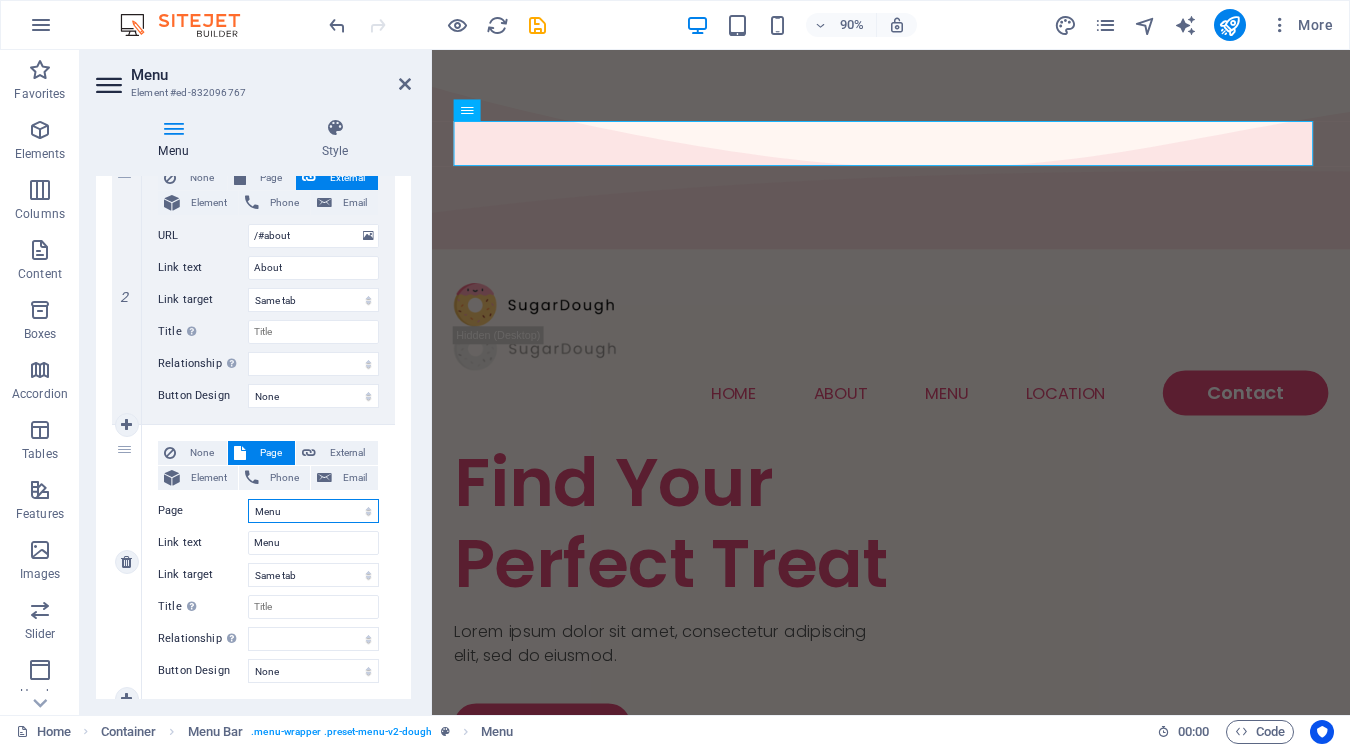 scroll, scrollTop: 585, scrollLeft: 0, axis: vertical 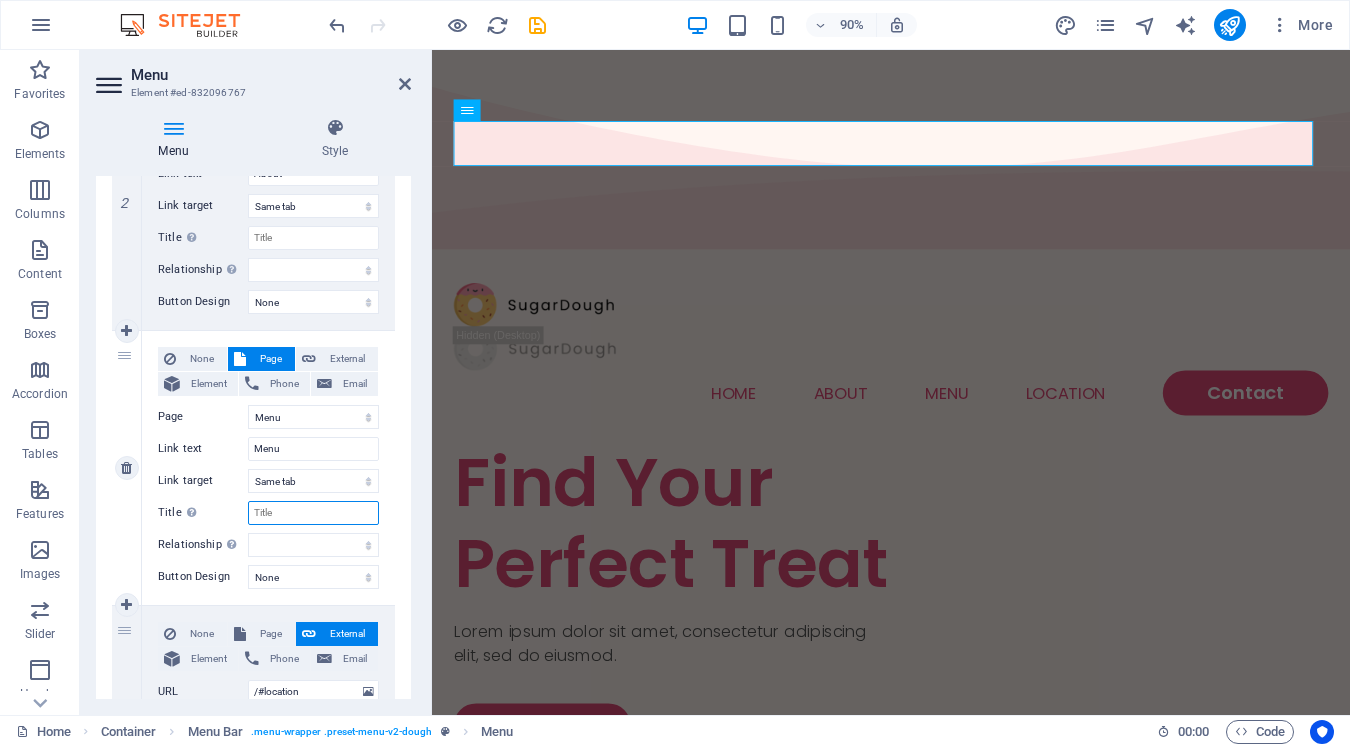 click on "Title Additional link description, should not be the same as the link text. The title is most often shown as a tooltip text when the mouse moves over the element. Leave empty if uncertain." at bounding box center (313, 513) 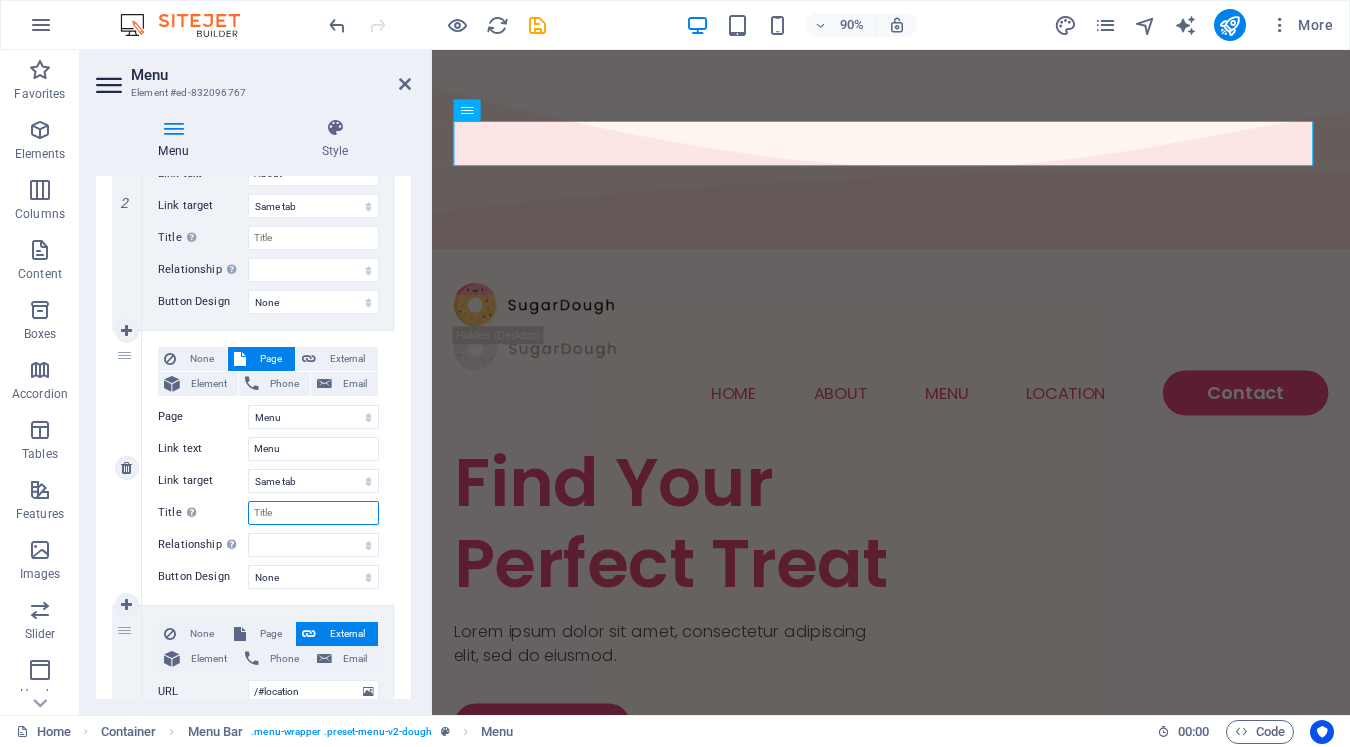 type on "m" 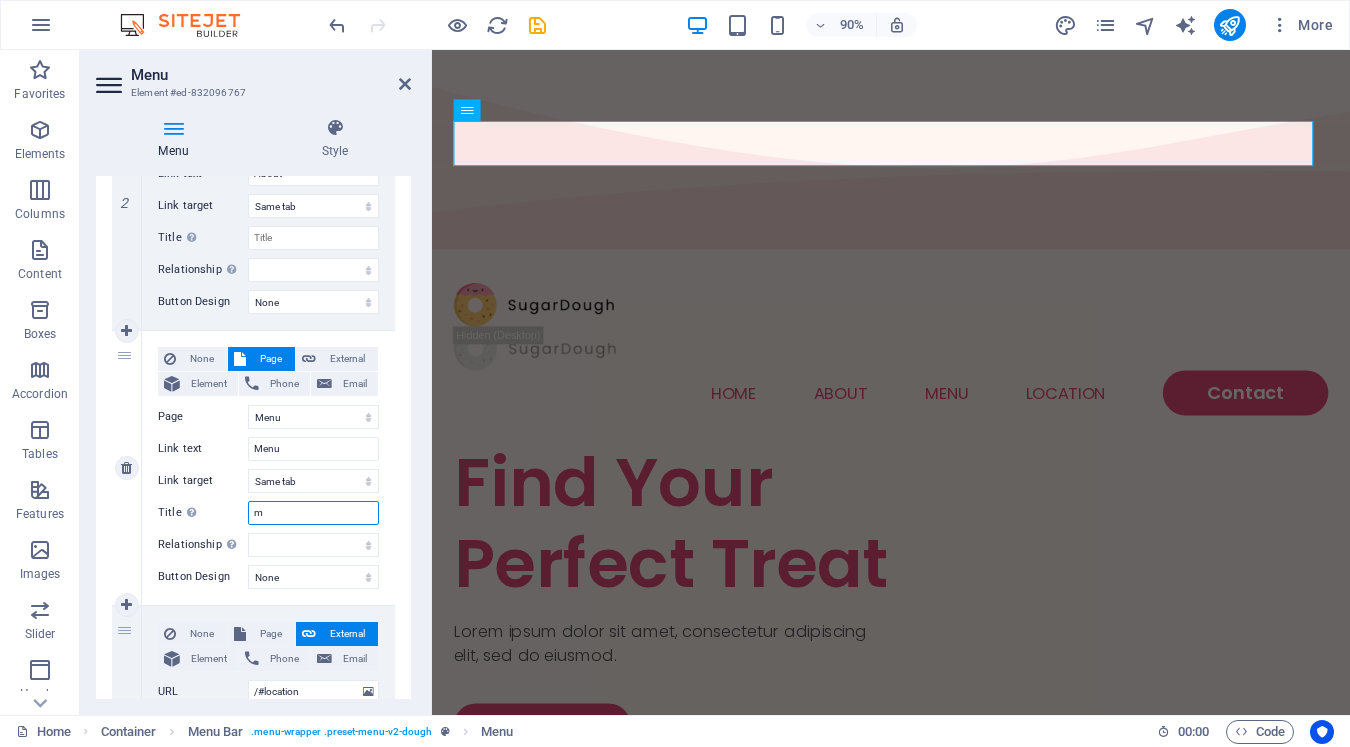 select 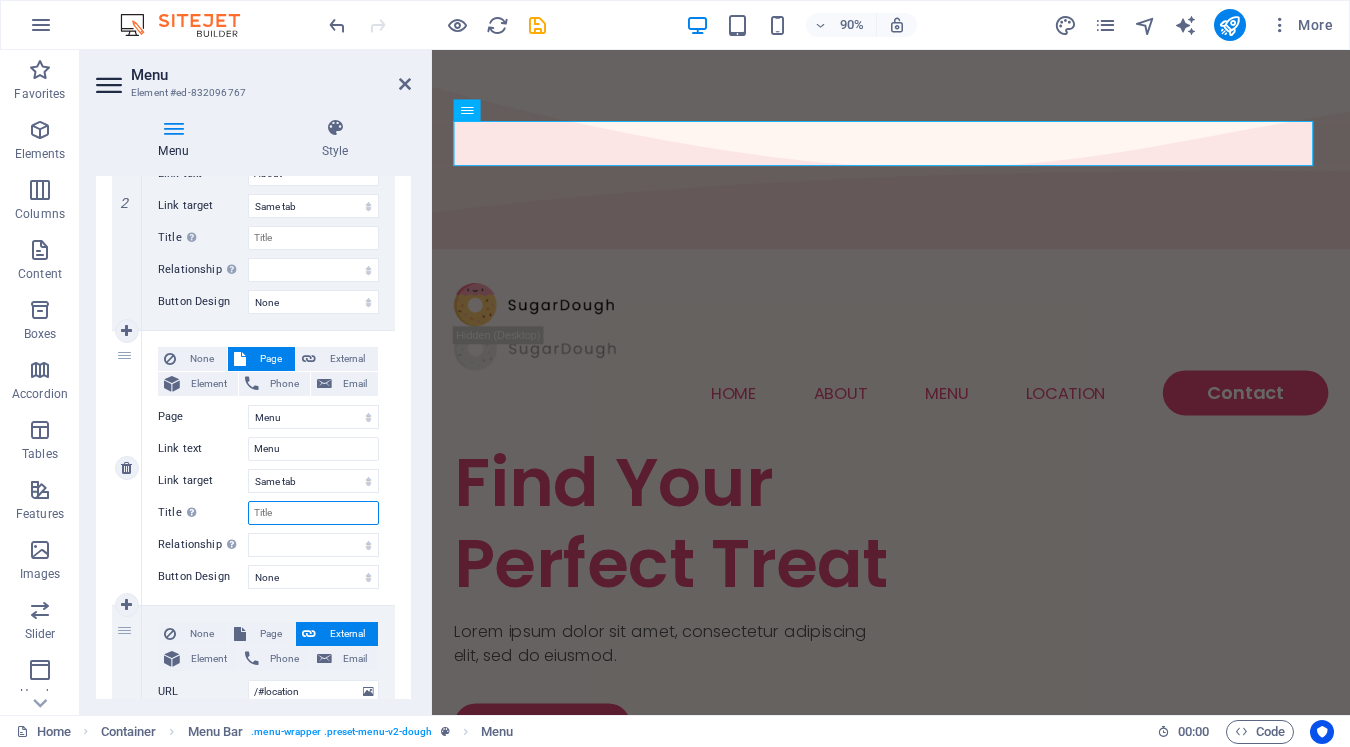select 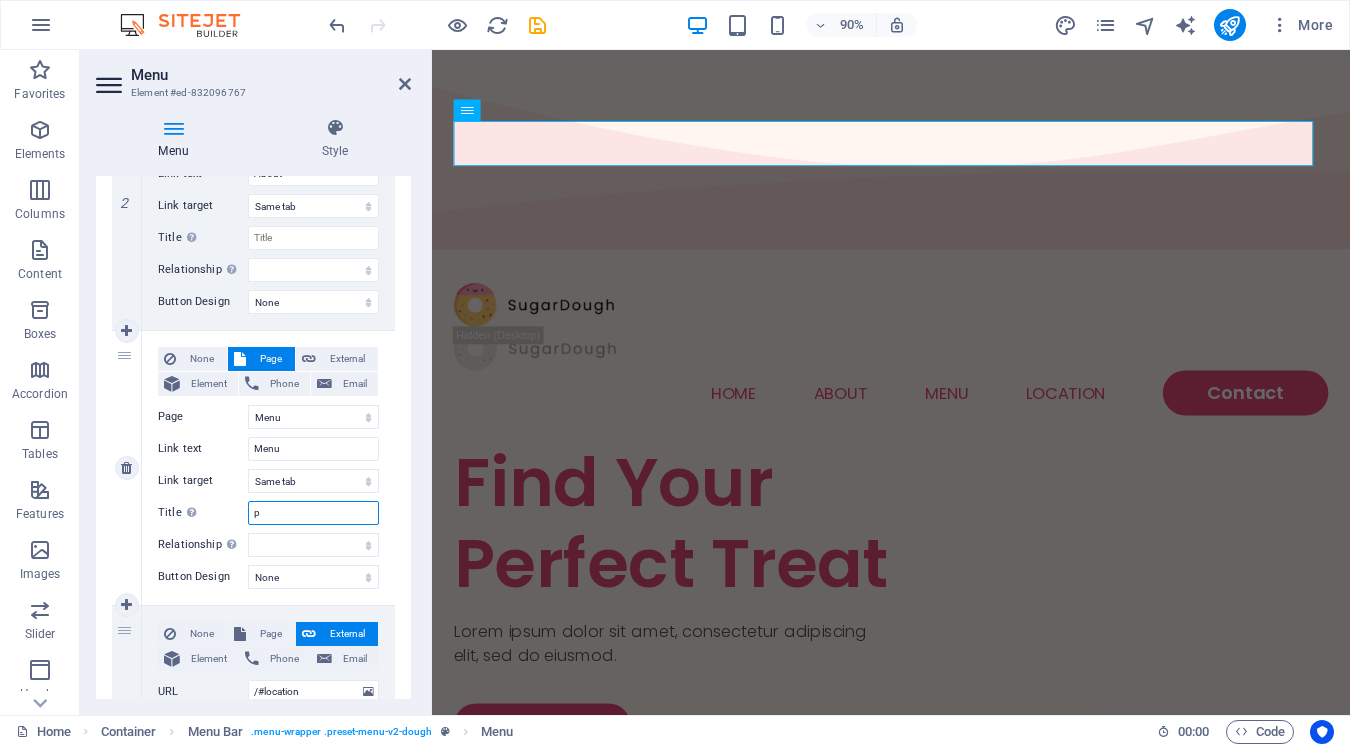 type on "pr" 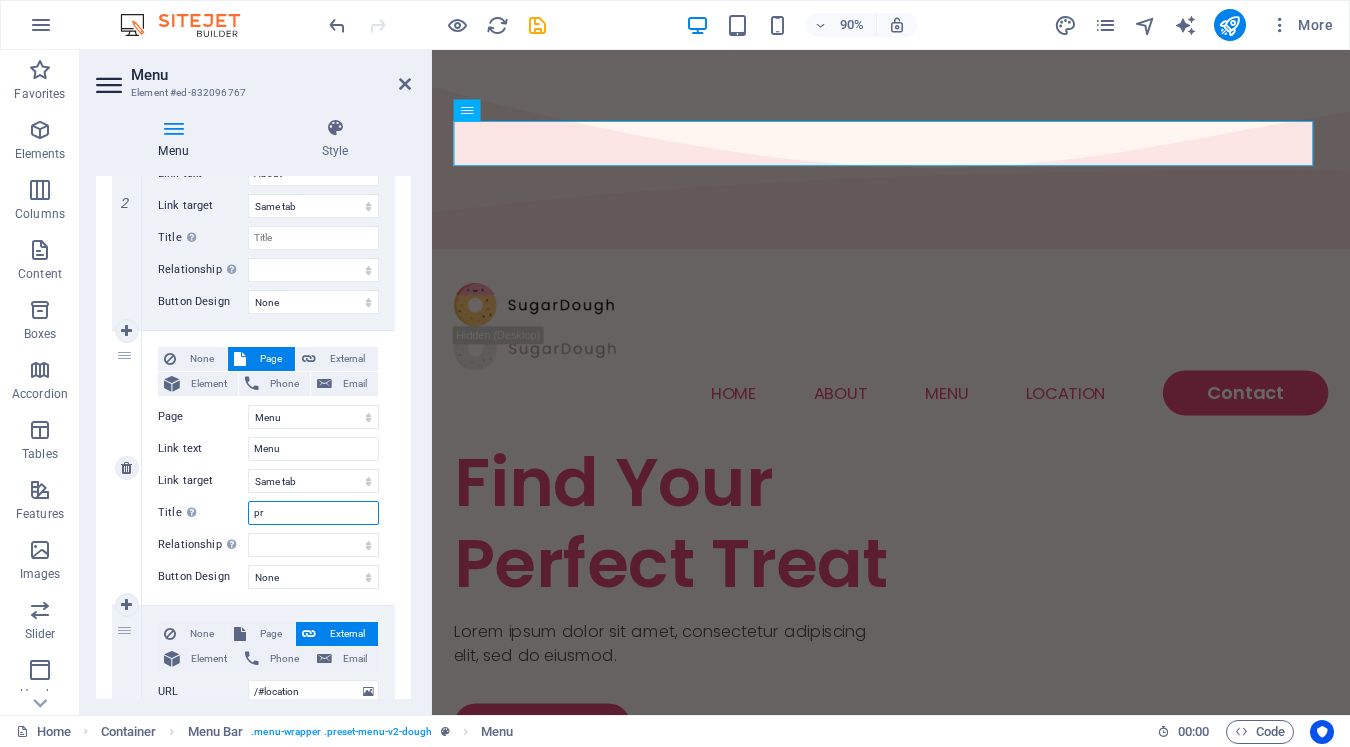 select 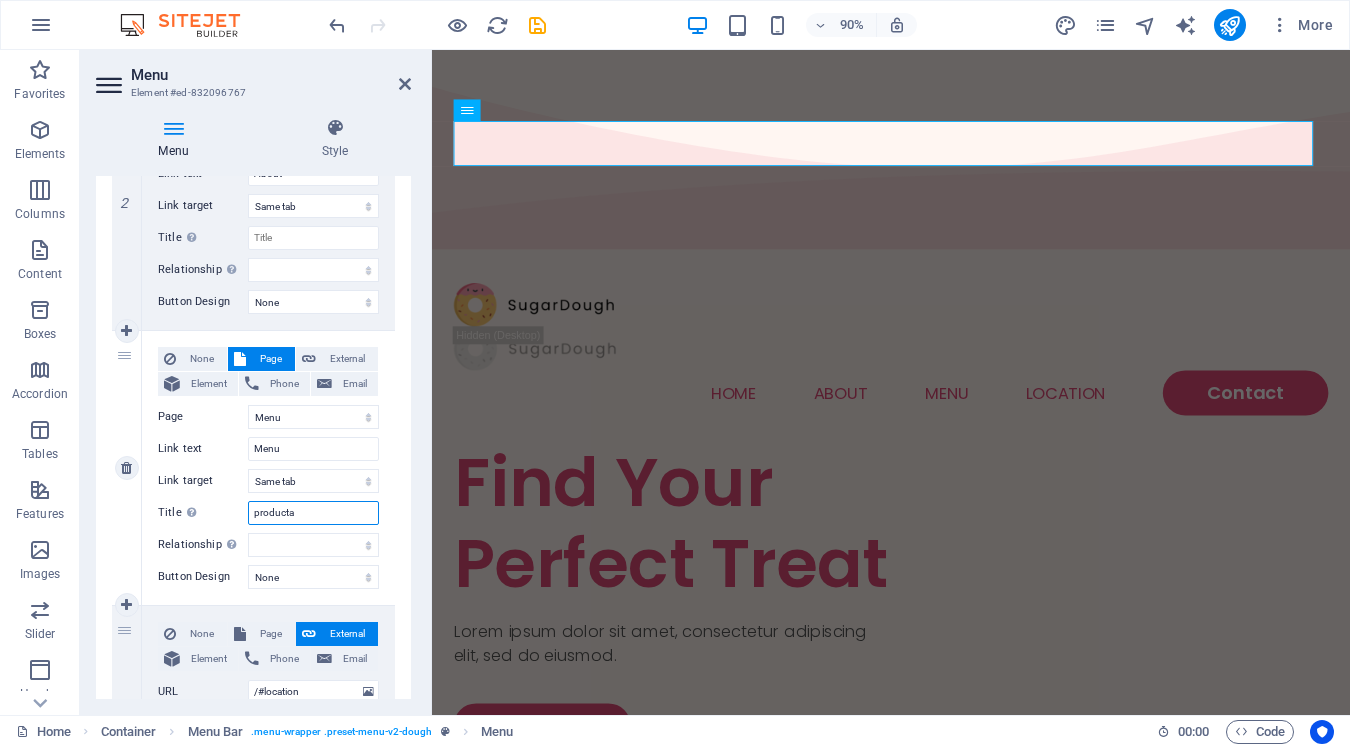 type on "productas" 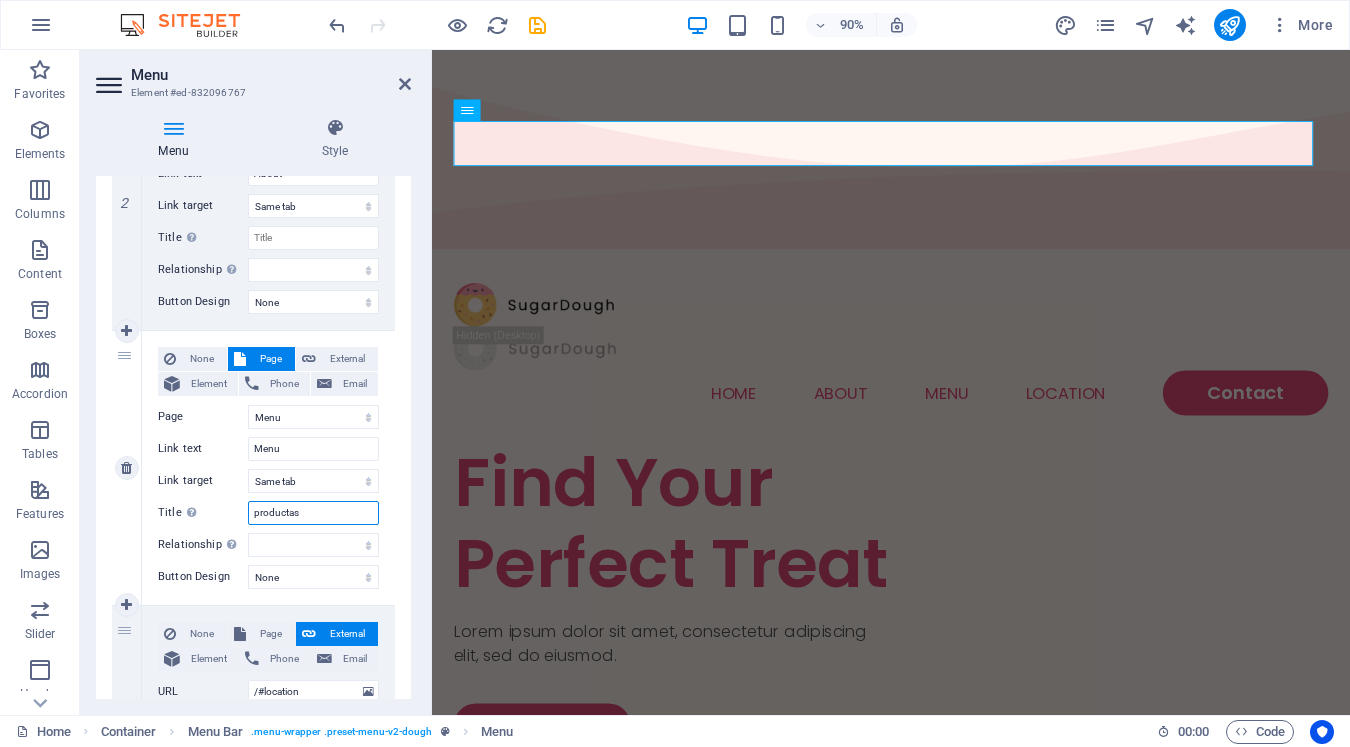 select 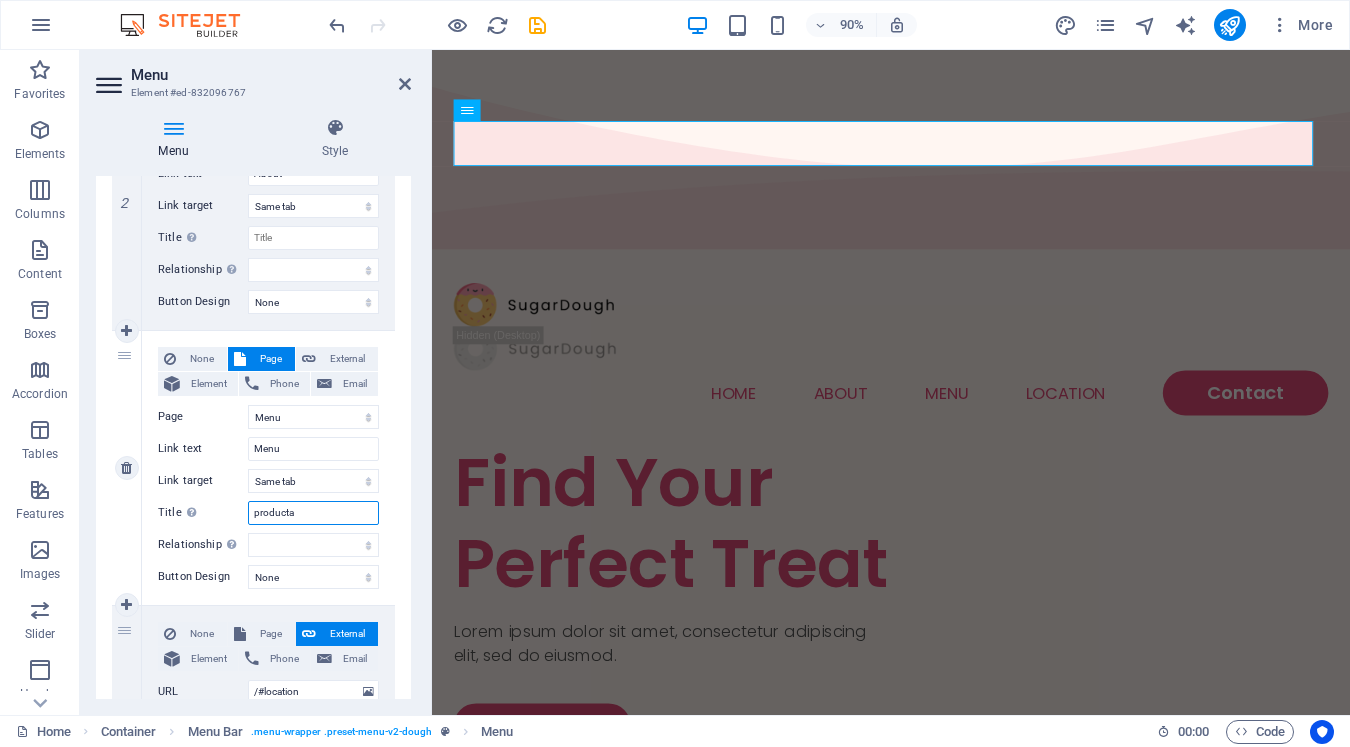 type on "product" 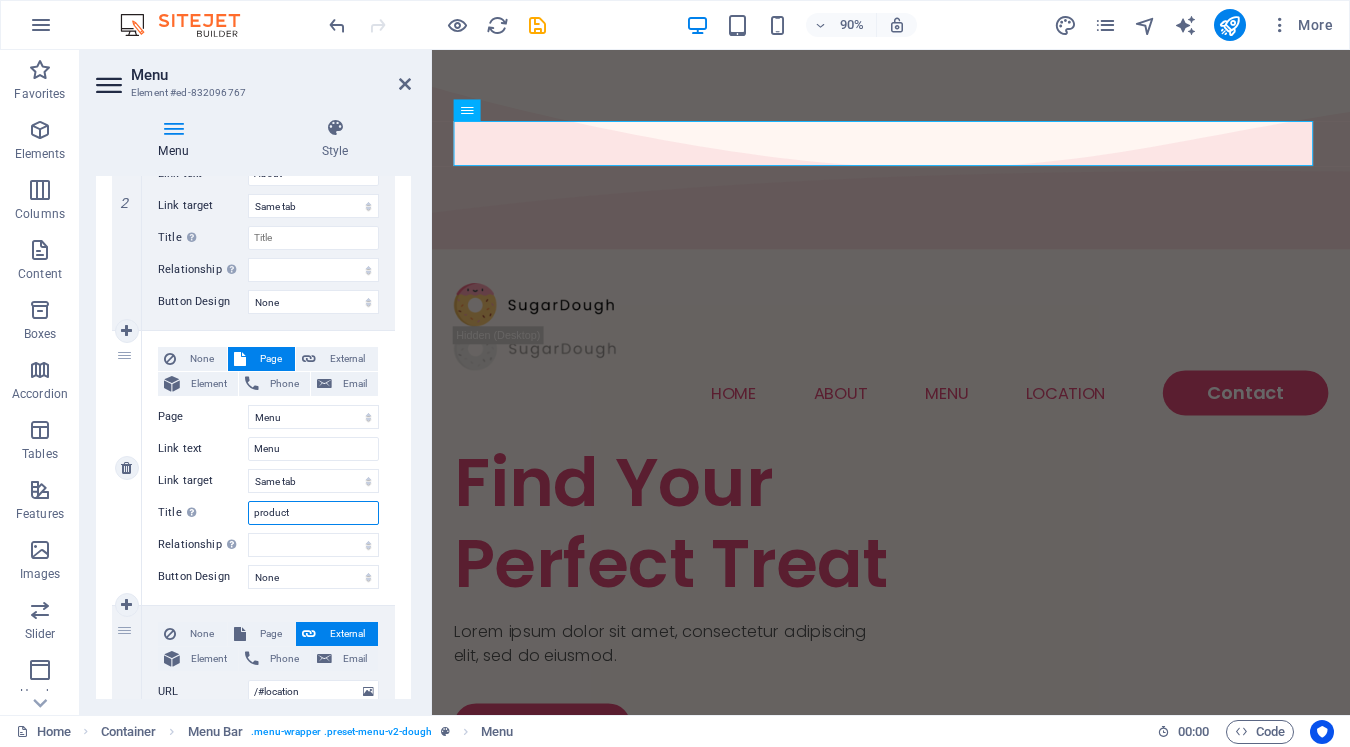 select 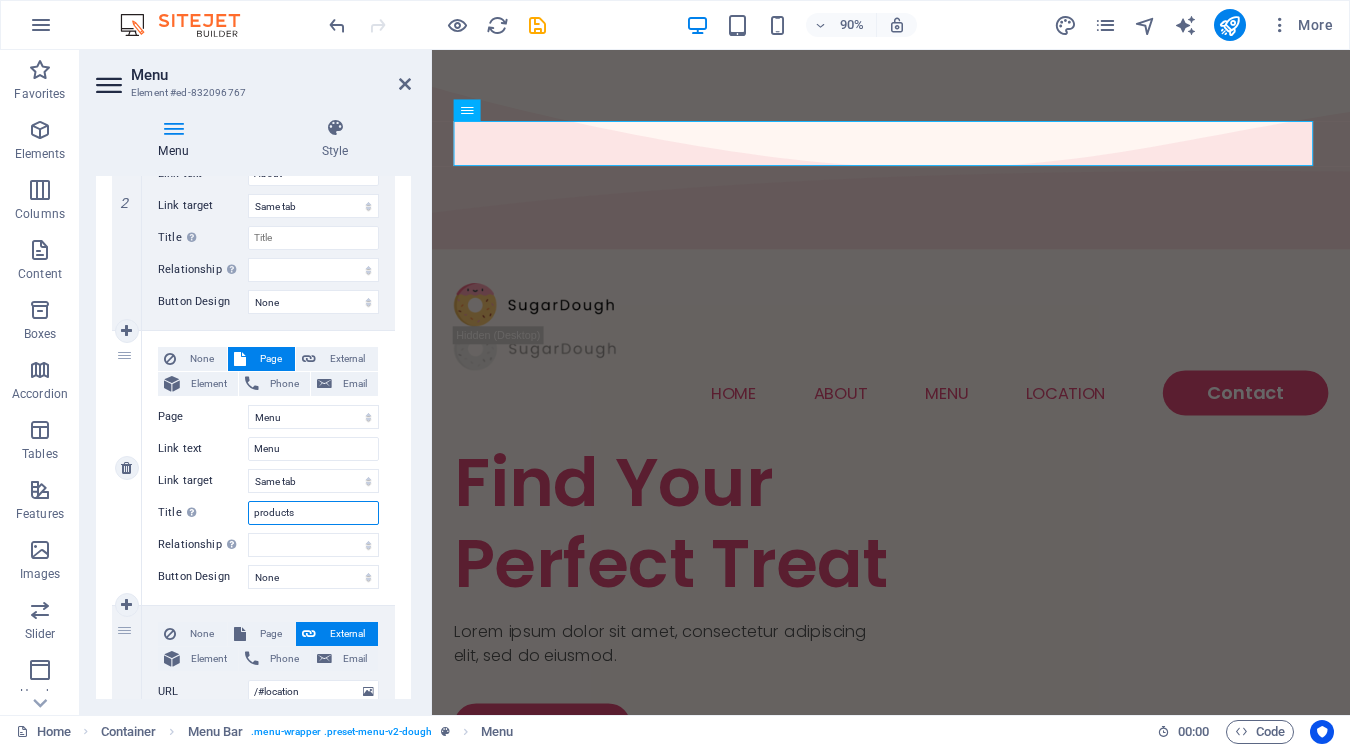 select 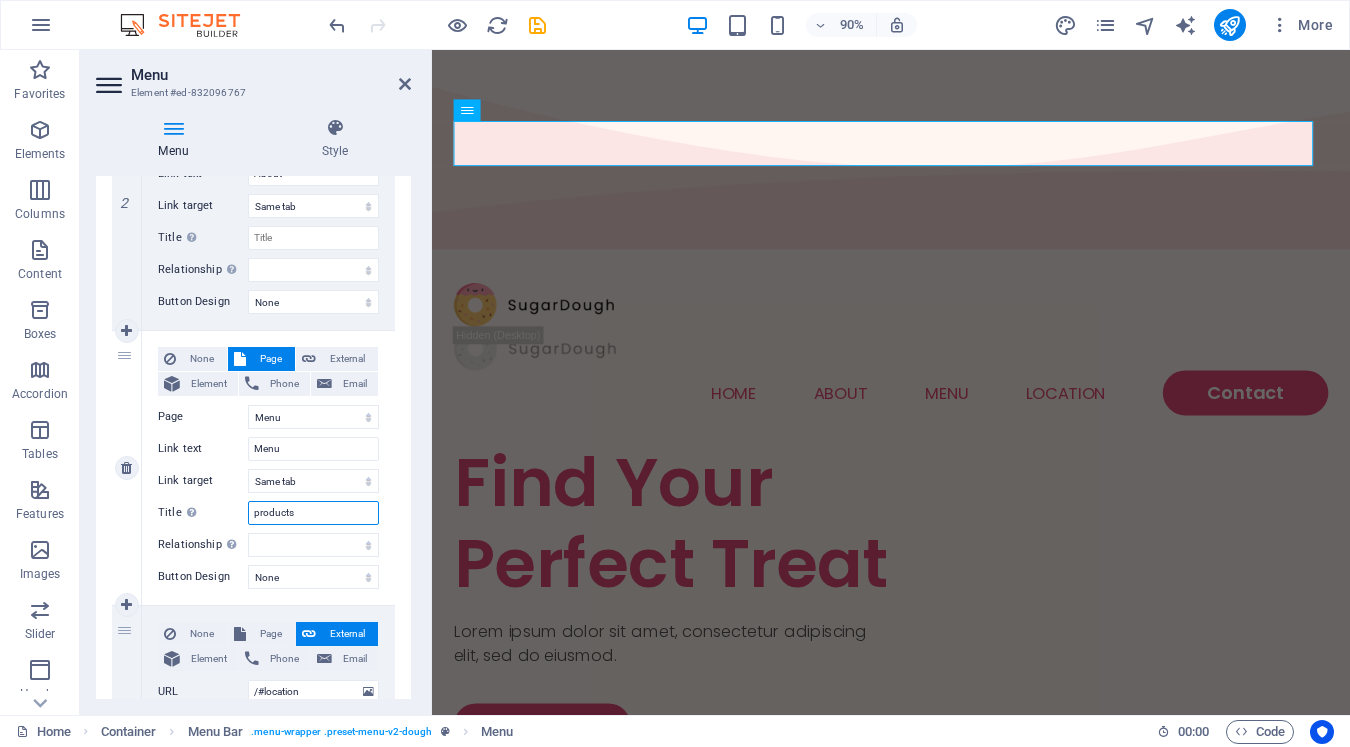 type on "products" 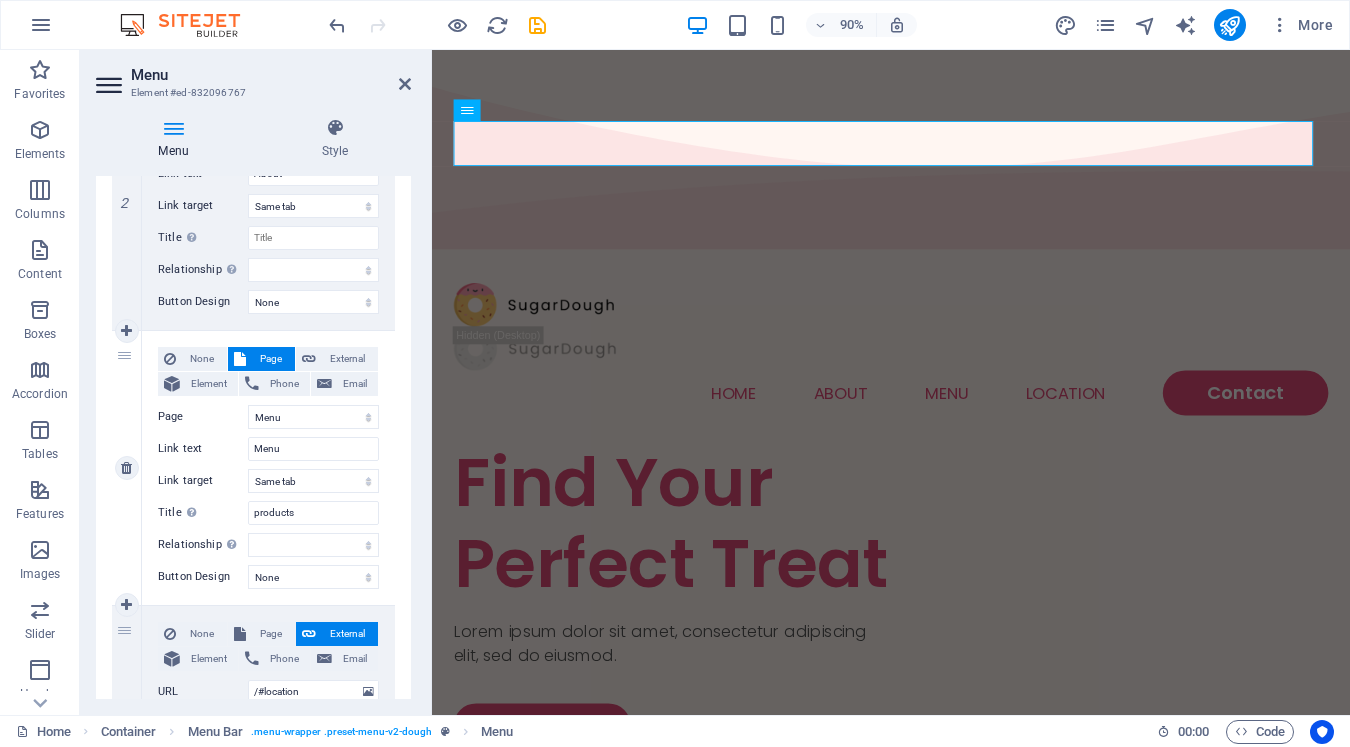click on "None Page External Element Phone Email Page Home Menu Contact Legal Notice Privacy Element
URL /16002348 Phone Email Link text Menu Link target New tab Same tab Overlay Title Additional link description, should not be the same as the link text. The title is most often shown as a tooltip text when the mouse moves over the element. Leave empty if uncertain. products Relationship Sets the  relationship of this link to the link target . For example, the value "nofollow" instructs search engines not to follow the link. Can be left empty. alternate author bookmark external help license next nofollow noreferrer noopener prev search tag" at bounding box center [268, 452] 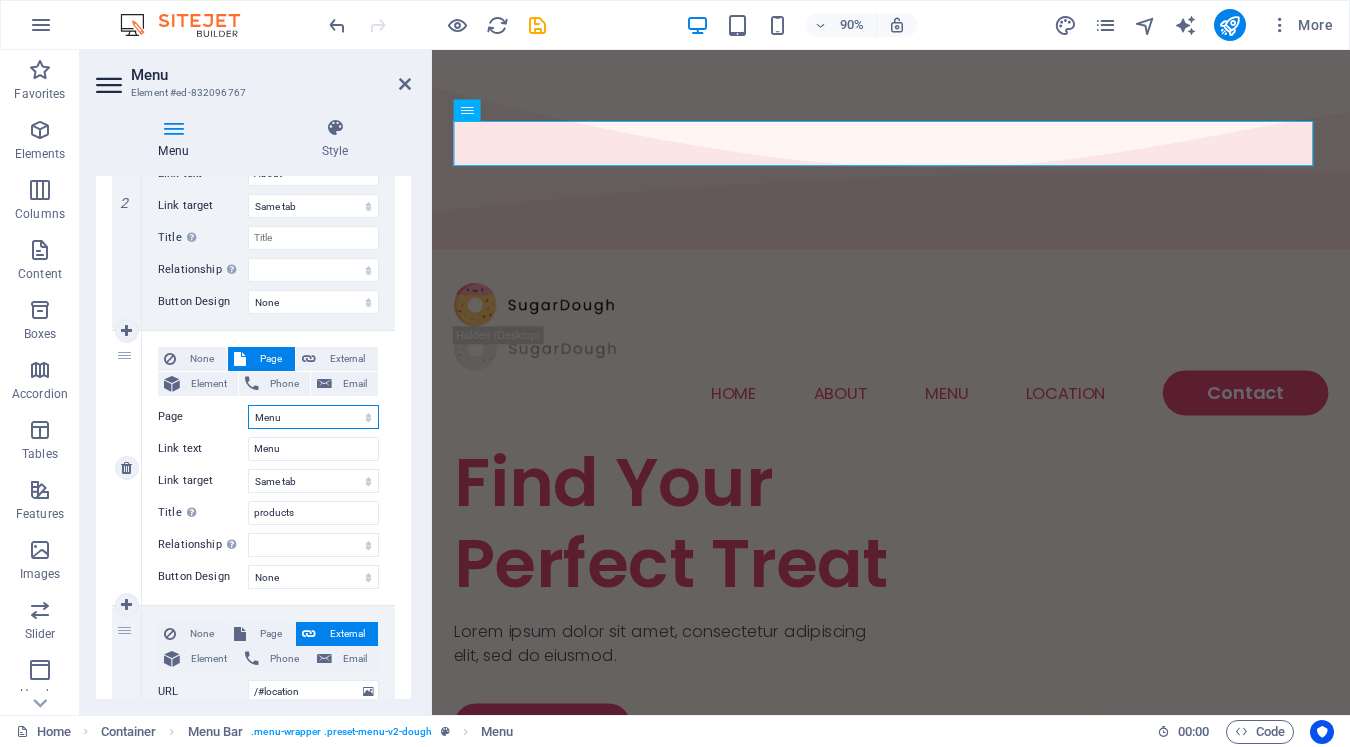 click on "Home Menu Contact Legal Notice Privacy" at bounding box center [313, 417] 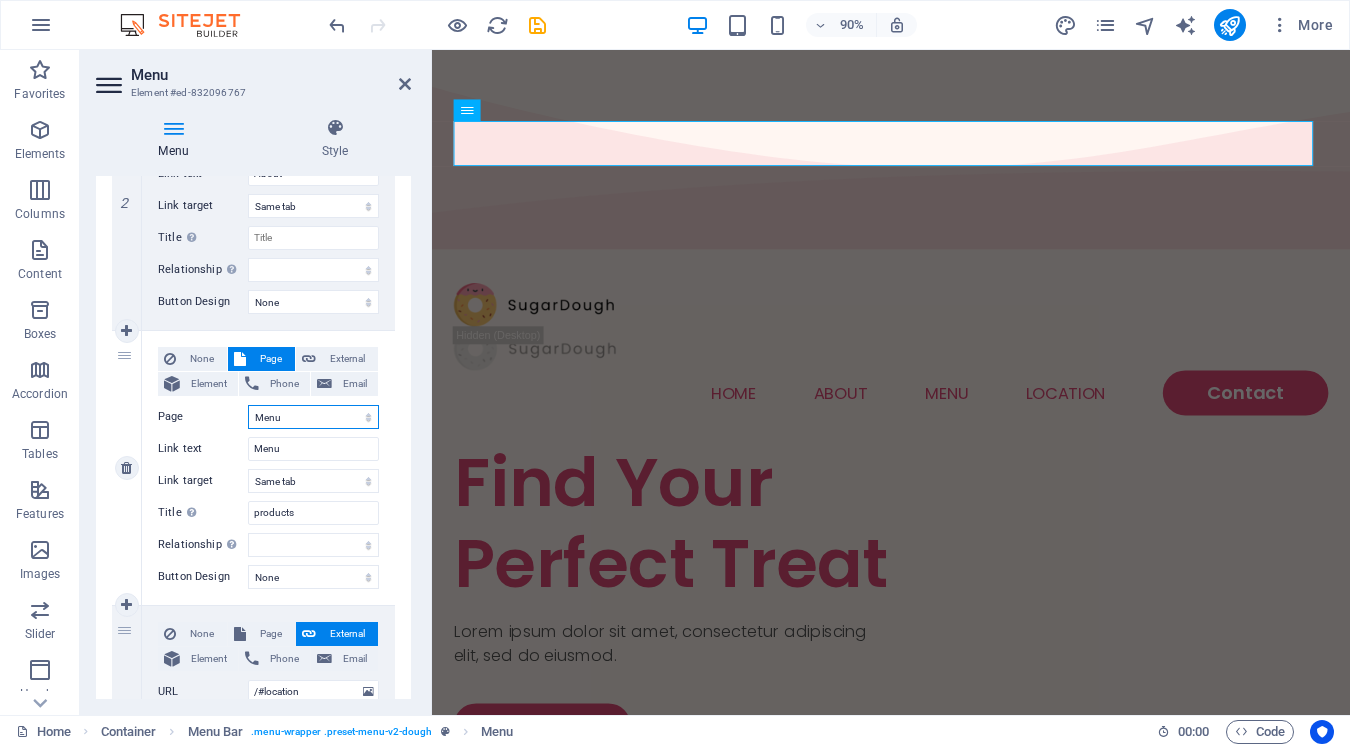click on "Home Menu Contact Legal Notice Privacy" at bounding box center [313, 417] 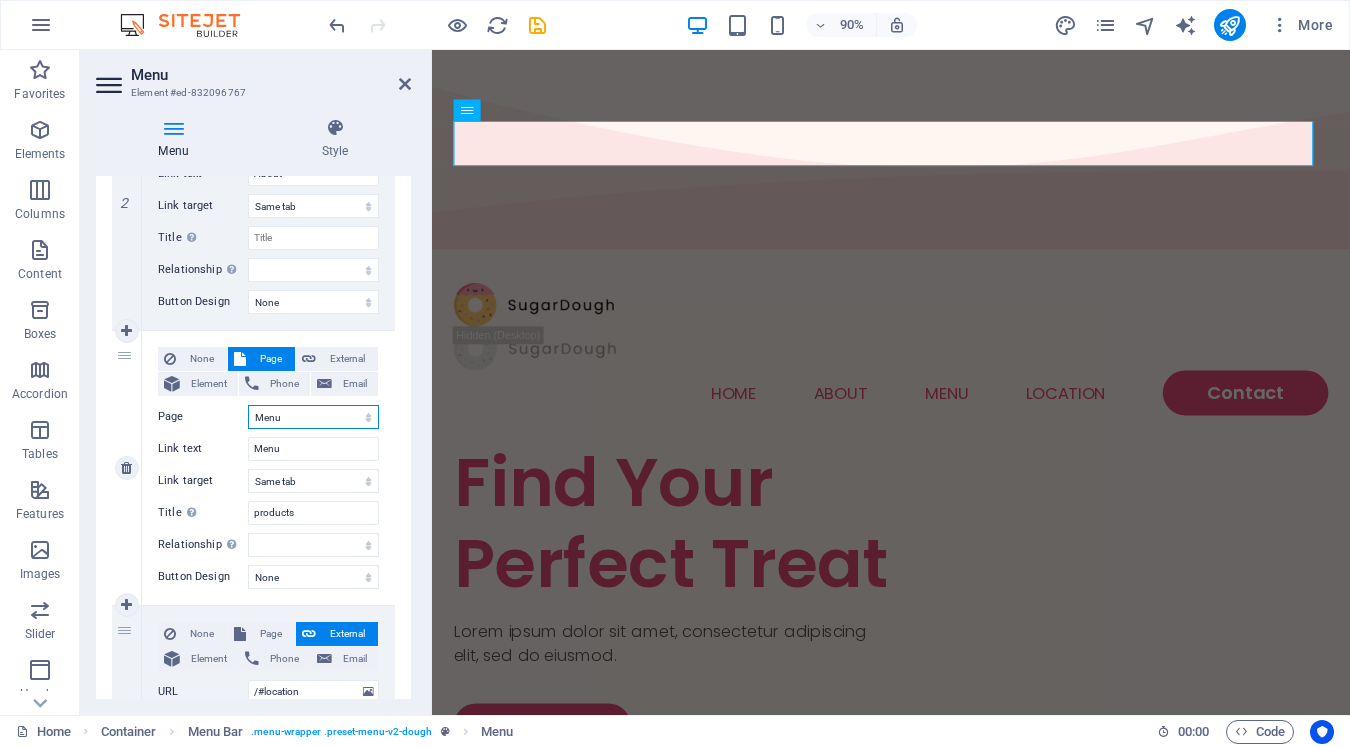 click on "Home Menu Contact Legal Notice Privacy" at bounding box center [313, 417] 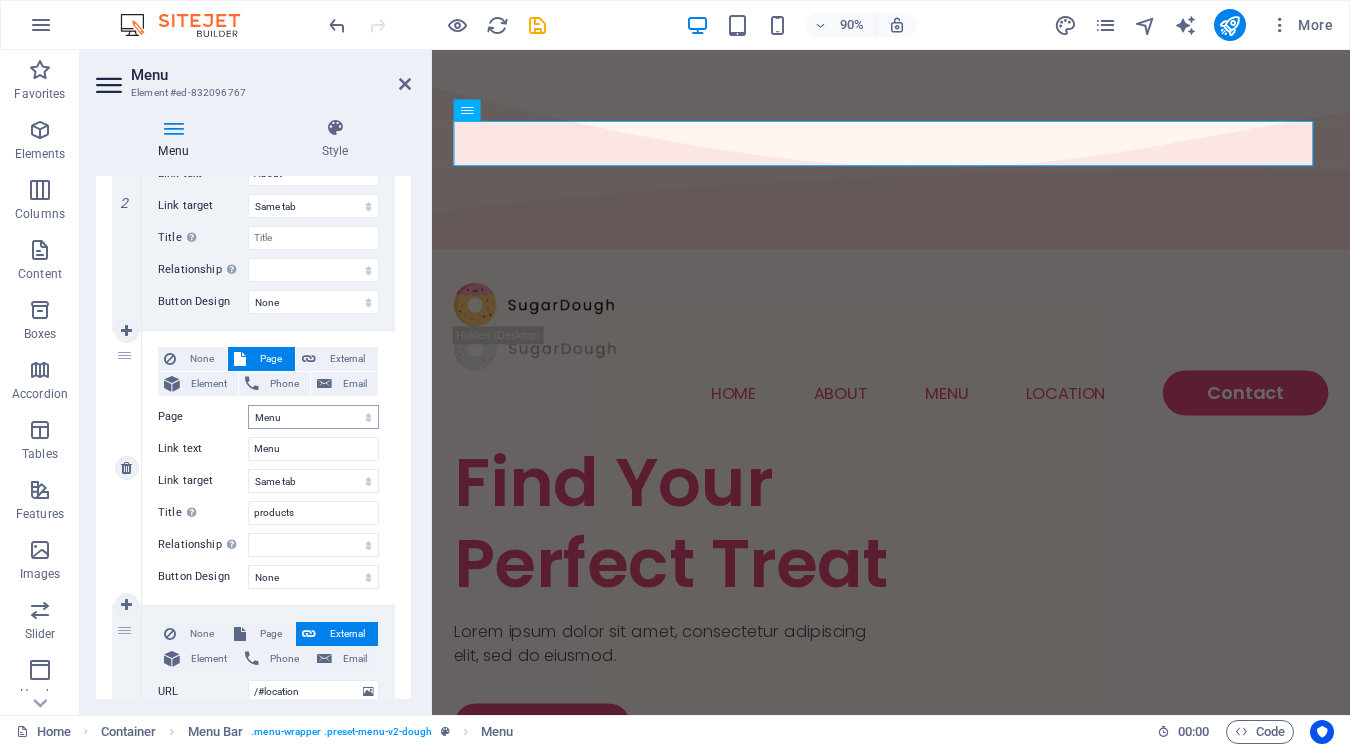 click on "3" at bounding box center (127, 468) 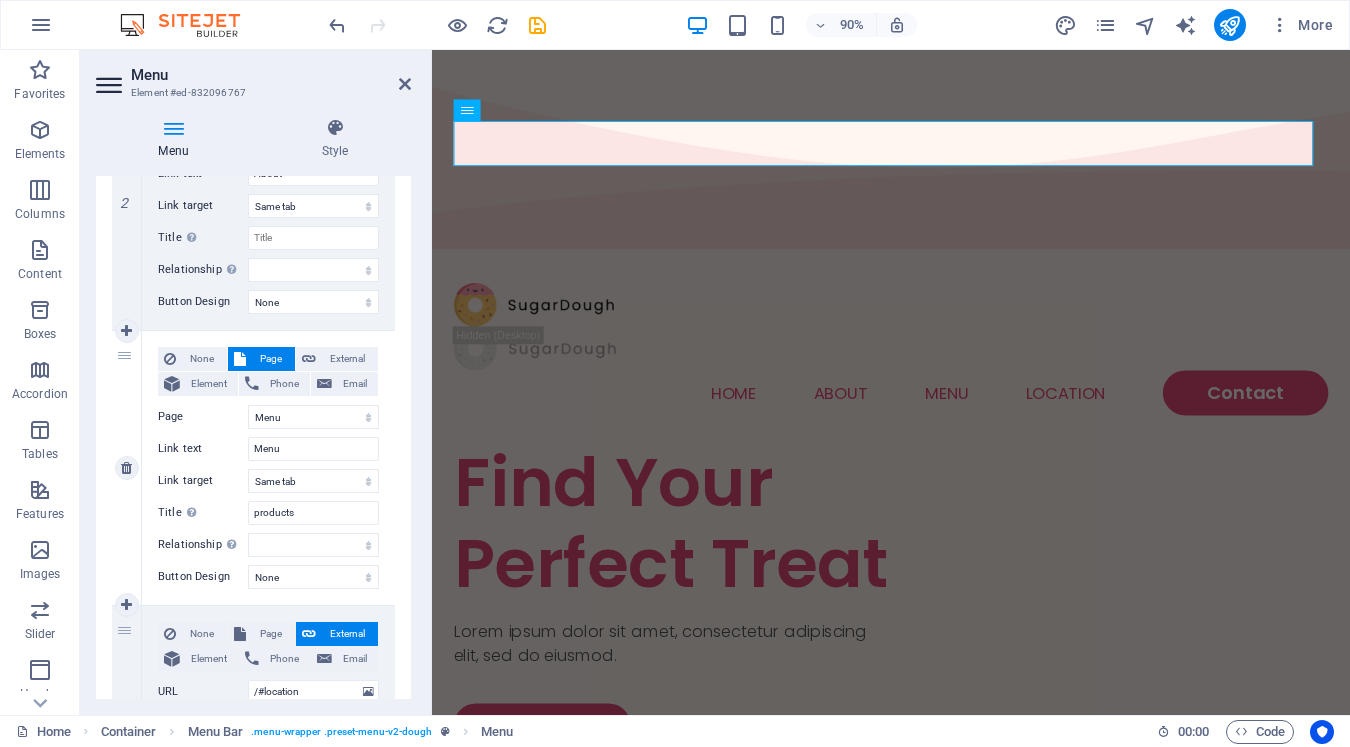 click on "3" at bounding box center [127, 468] 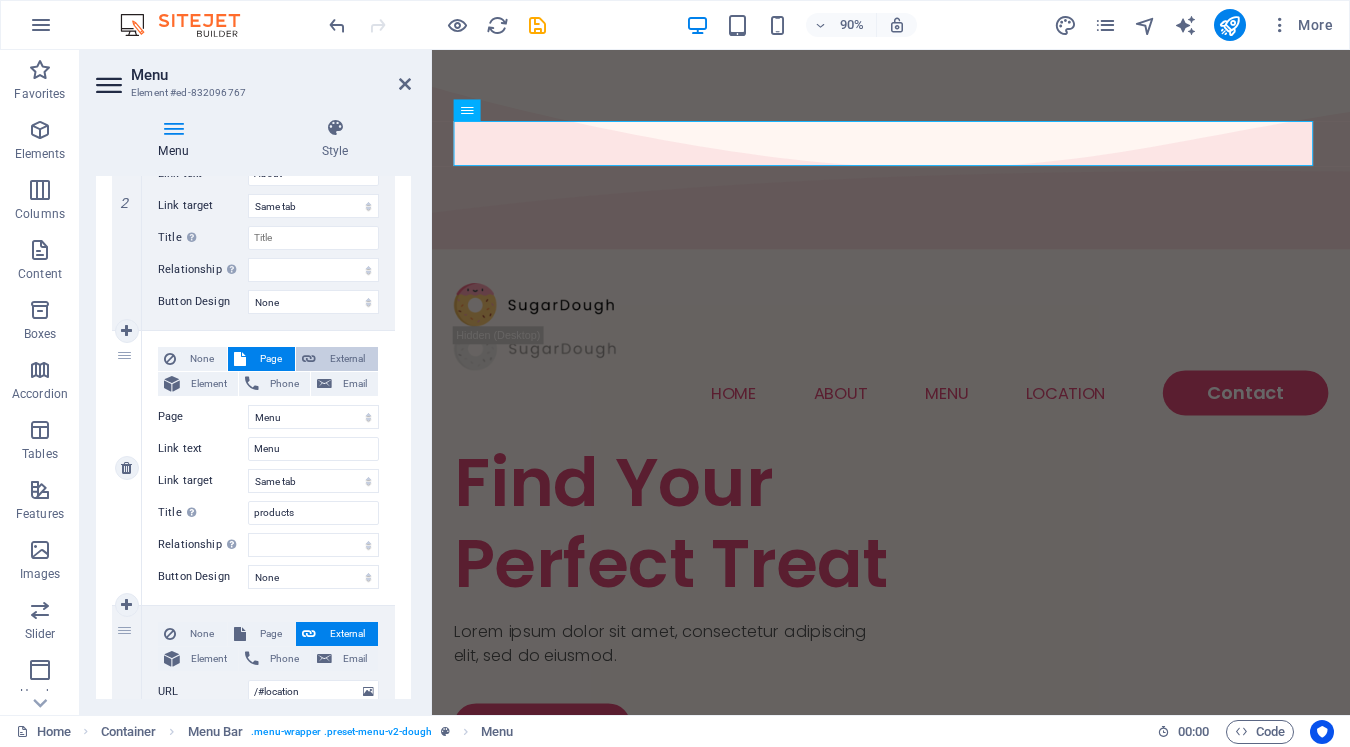 click on "External" at bounding box center [347, 359] 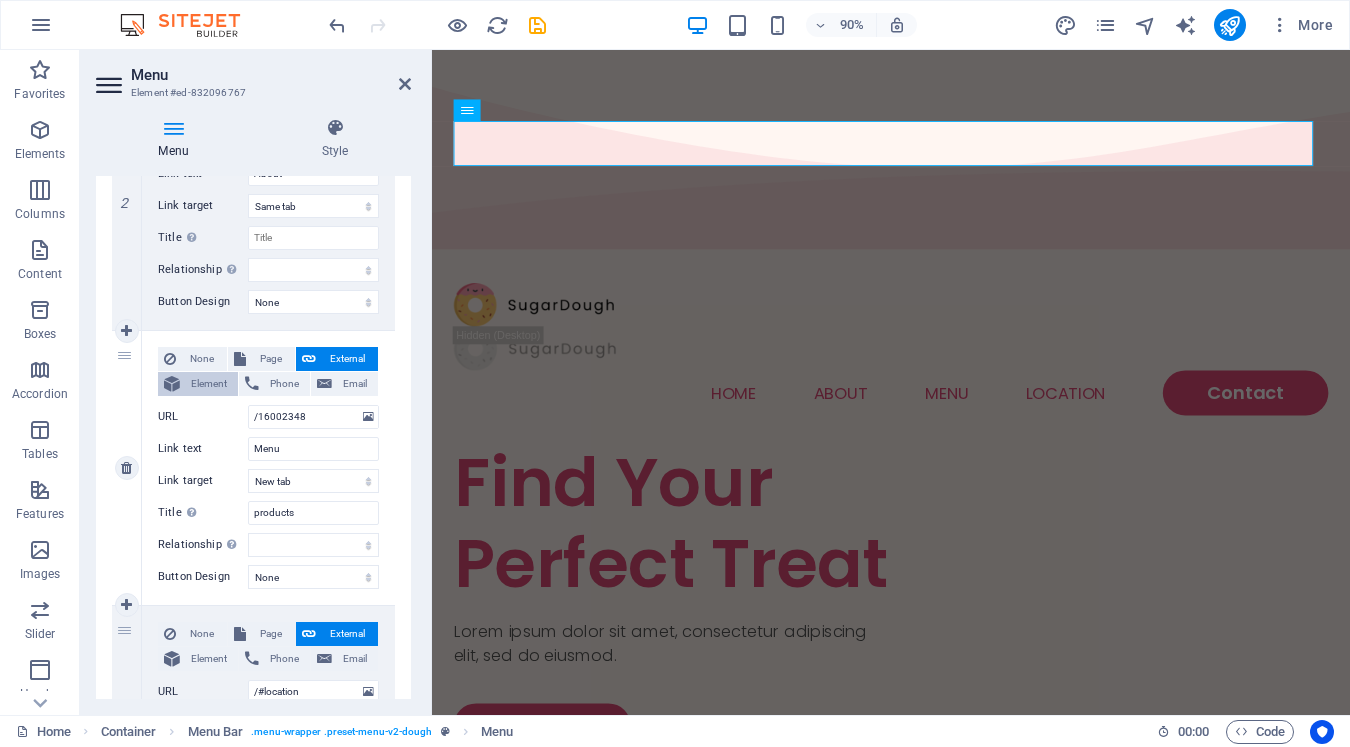 click on "Element" at bounding box center (209, 384) 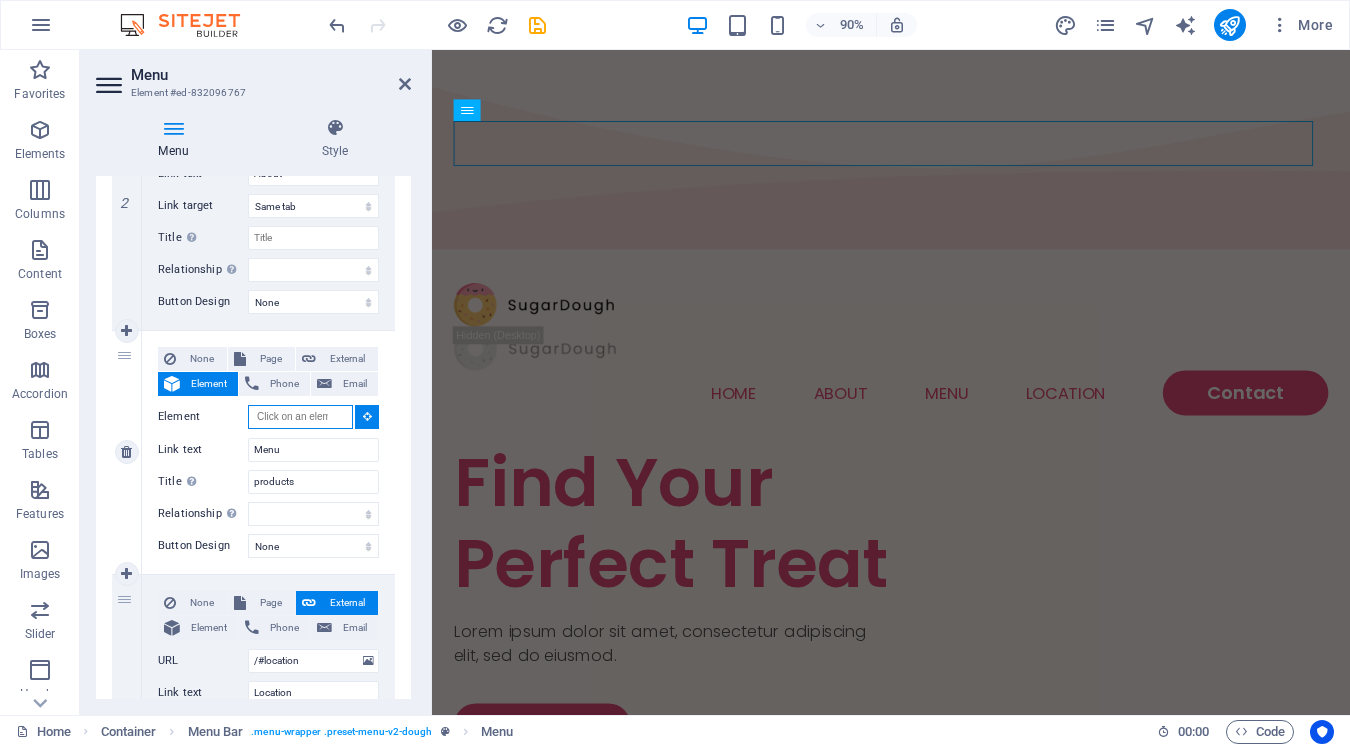 click on "Element" at bounding box center (300, 417) 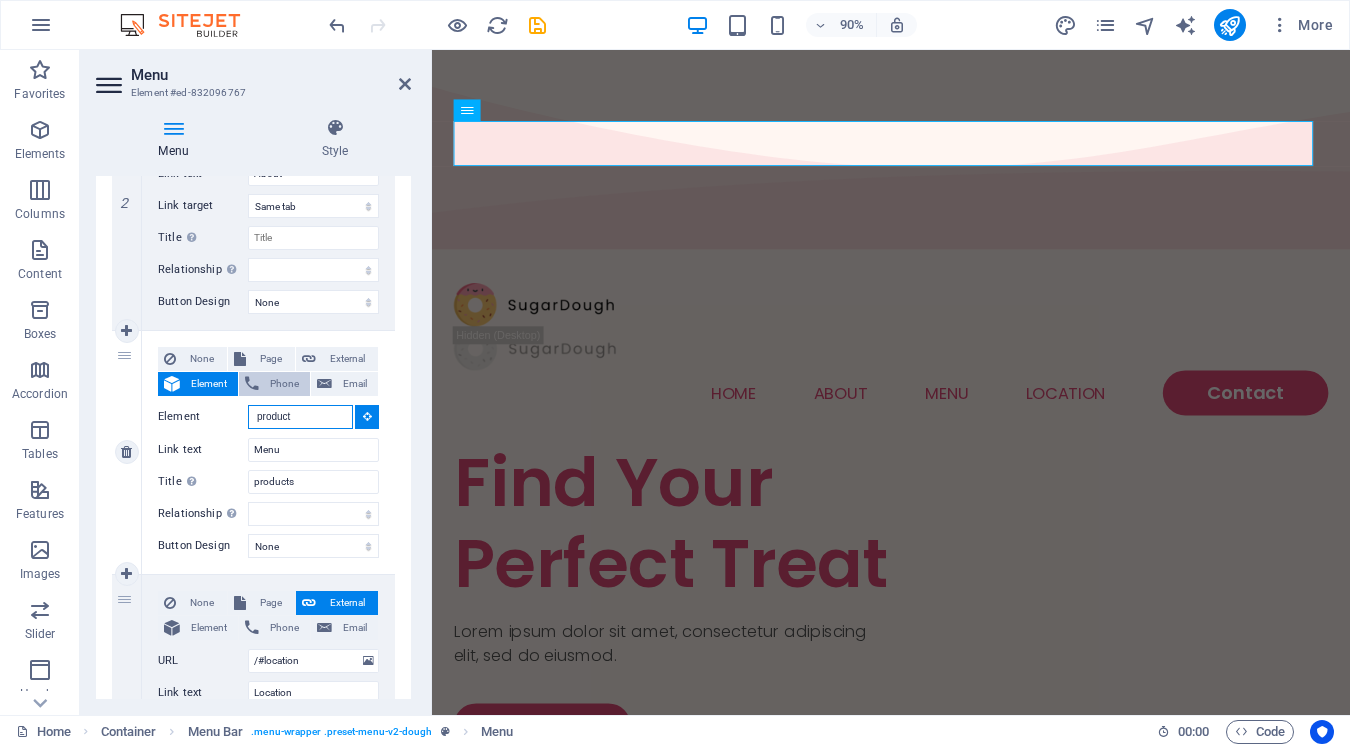 type on "product" 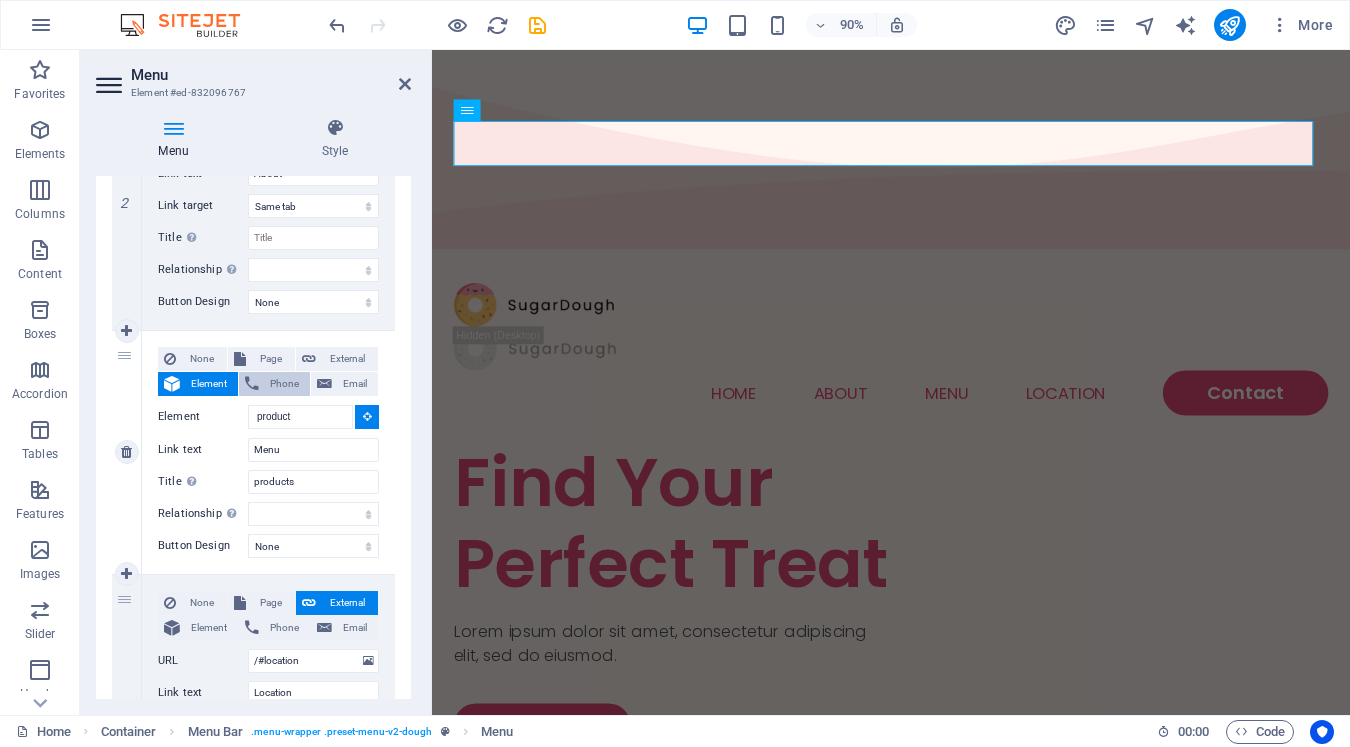type 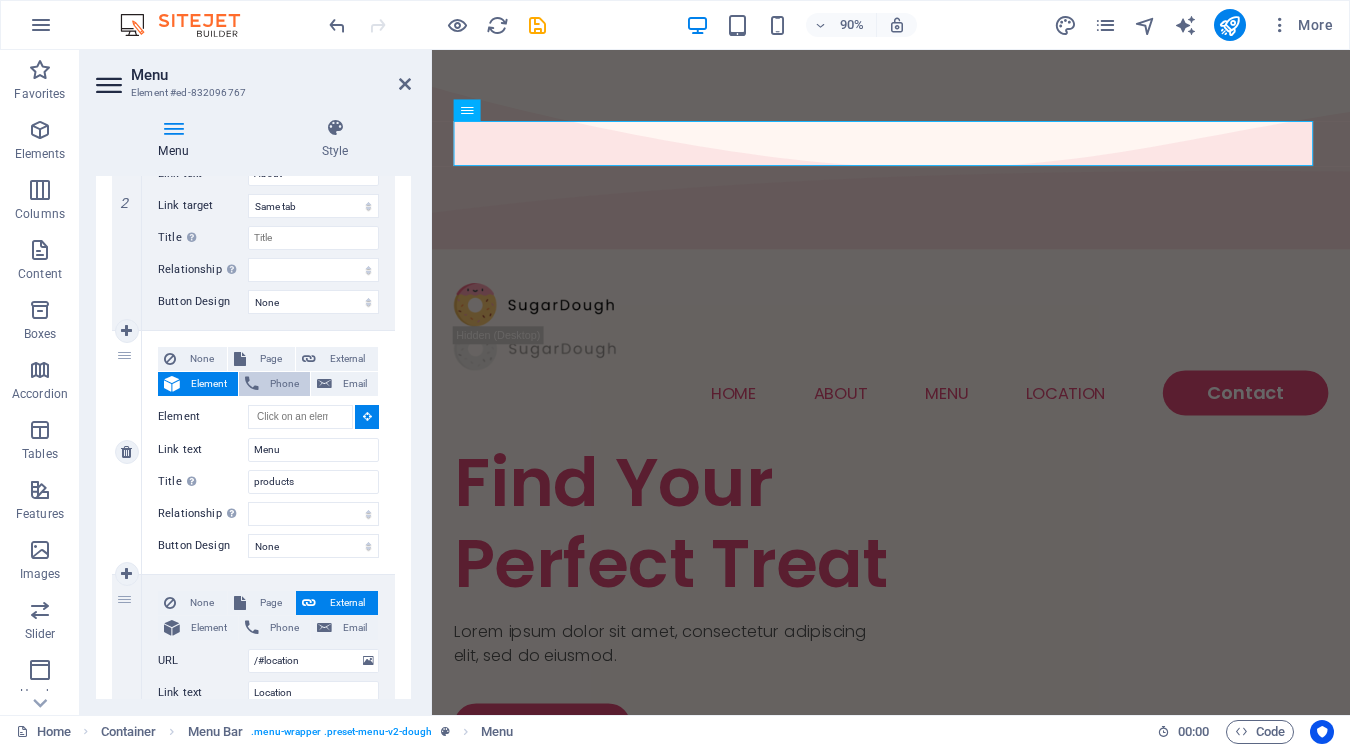 click on "Phone" at bounding box center [284, 384] 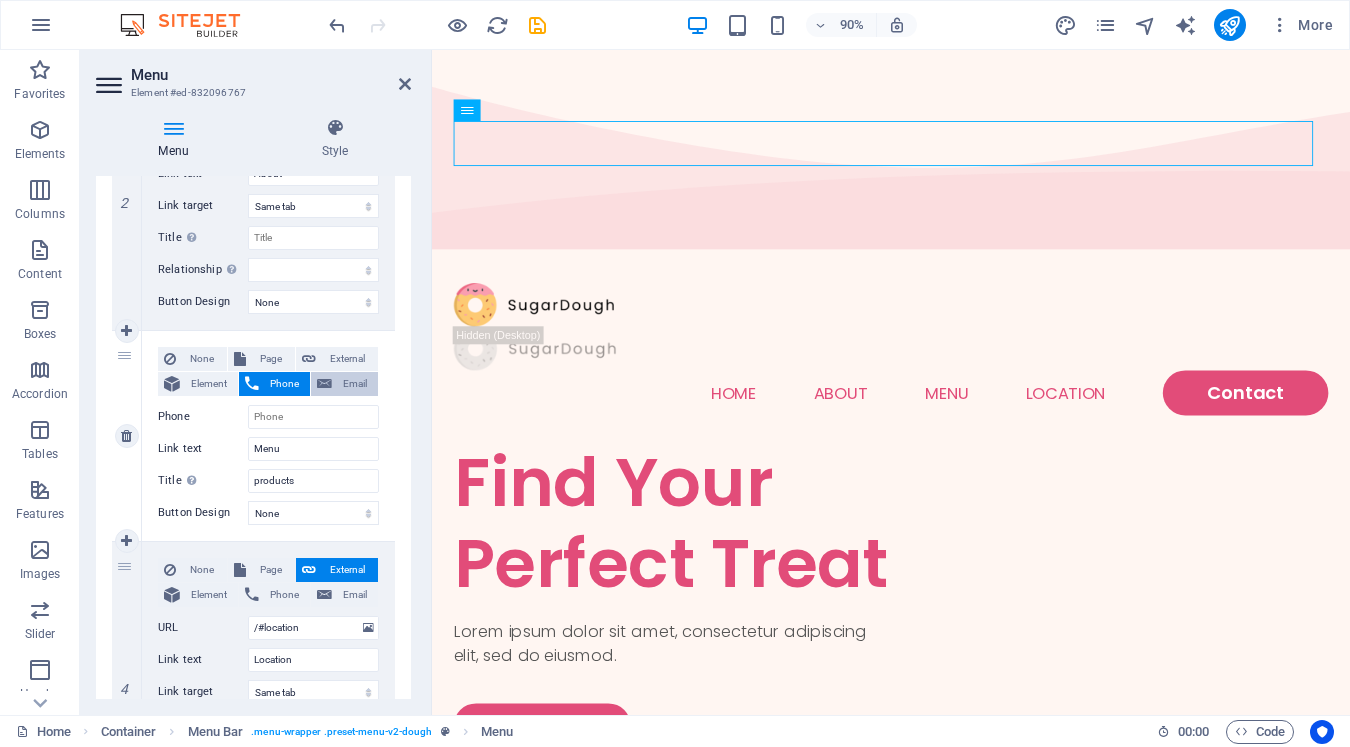 click at bounding box center (324, 384) 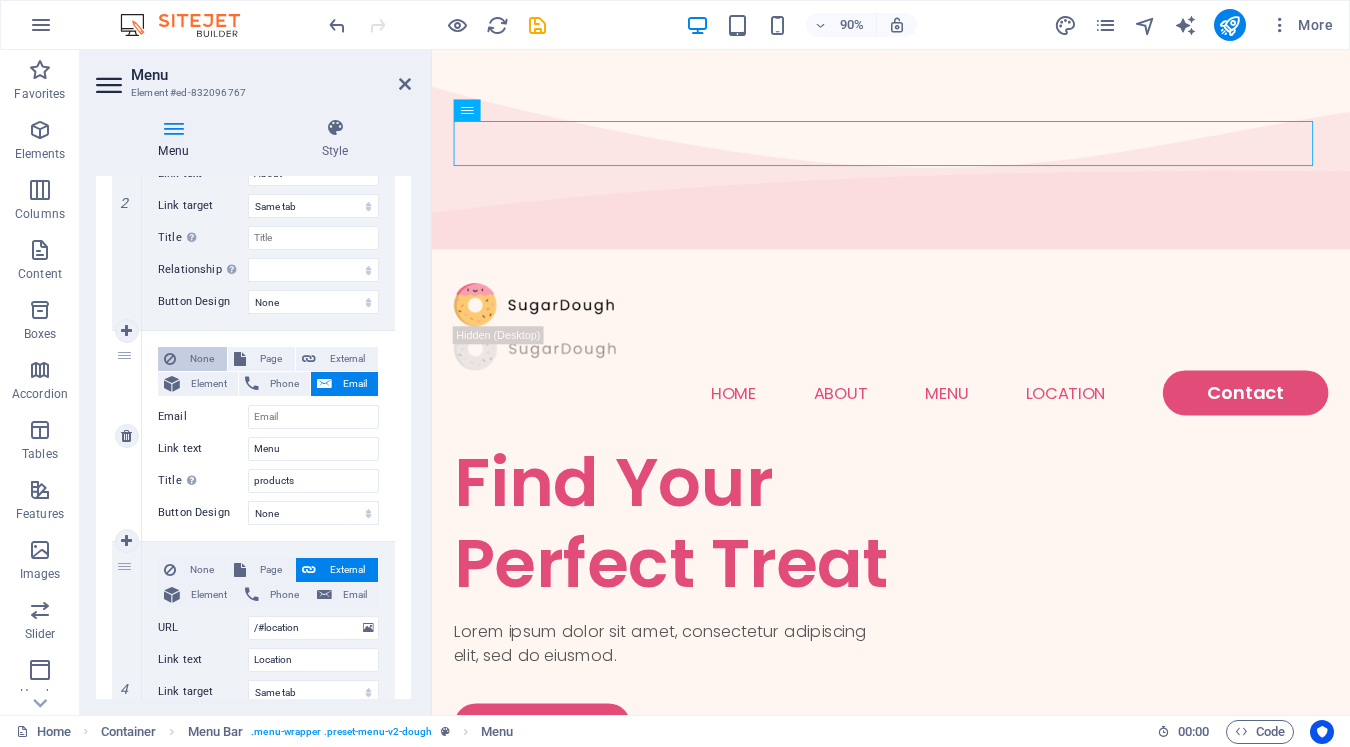 click on "None" at bounding box center (201, 359) 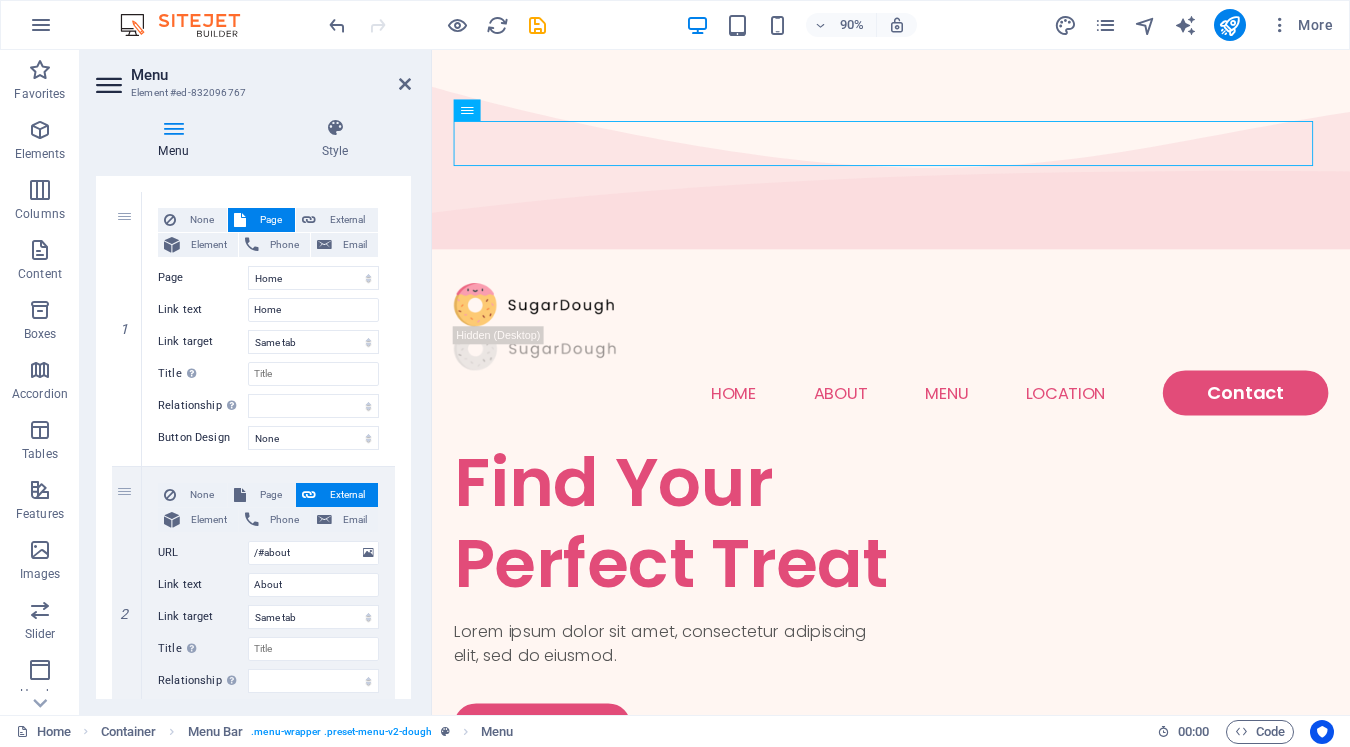 scroll, scrollTop: 0, scrollLeft: 0, axis: both 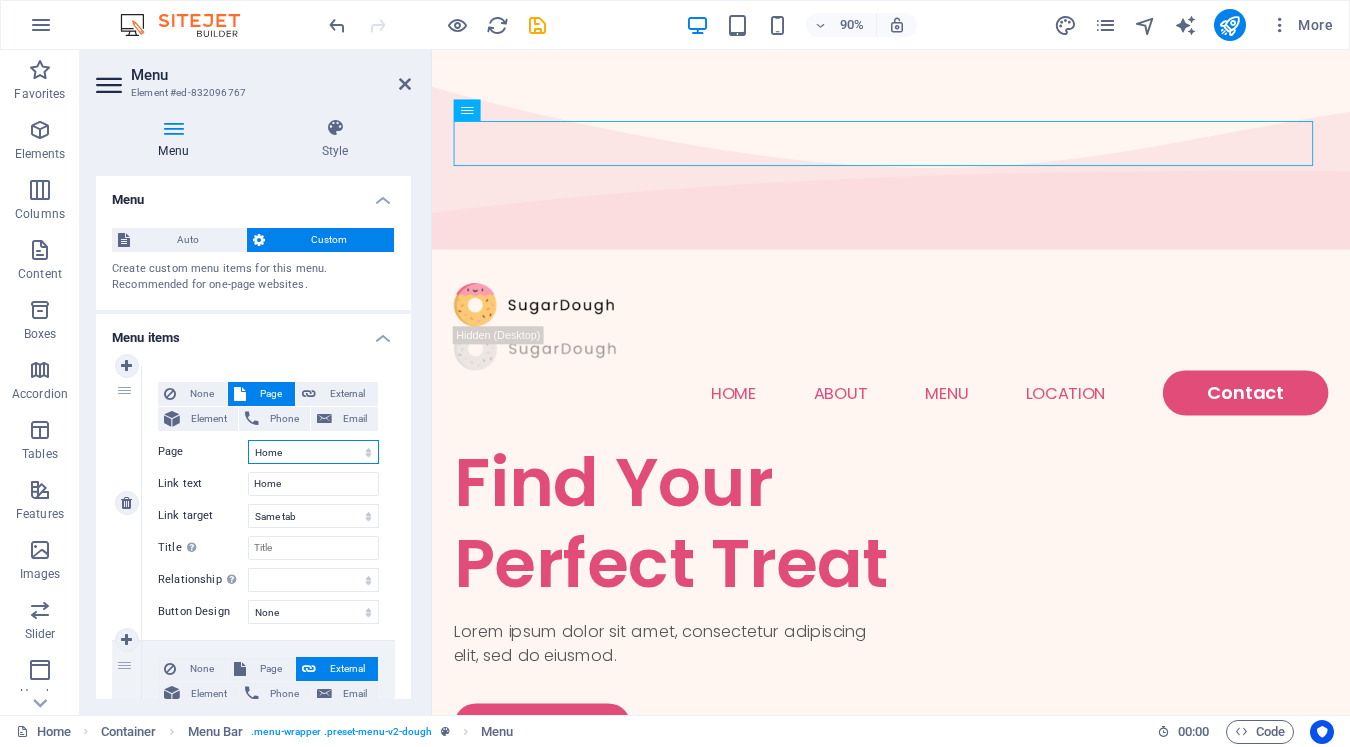 click on "Home Menu Contact Legal Notice Privacy" at bounding box center [313, 452] 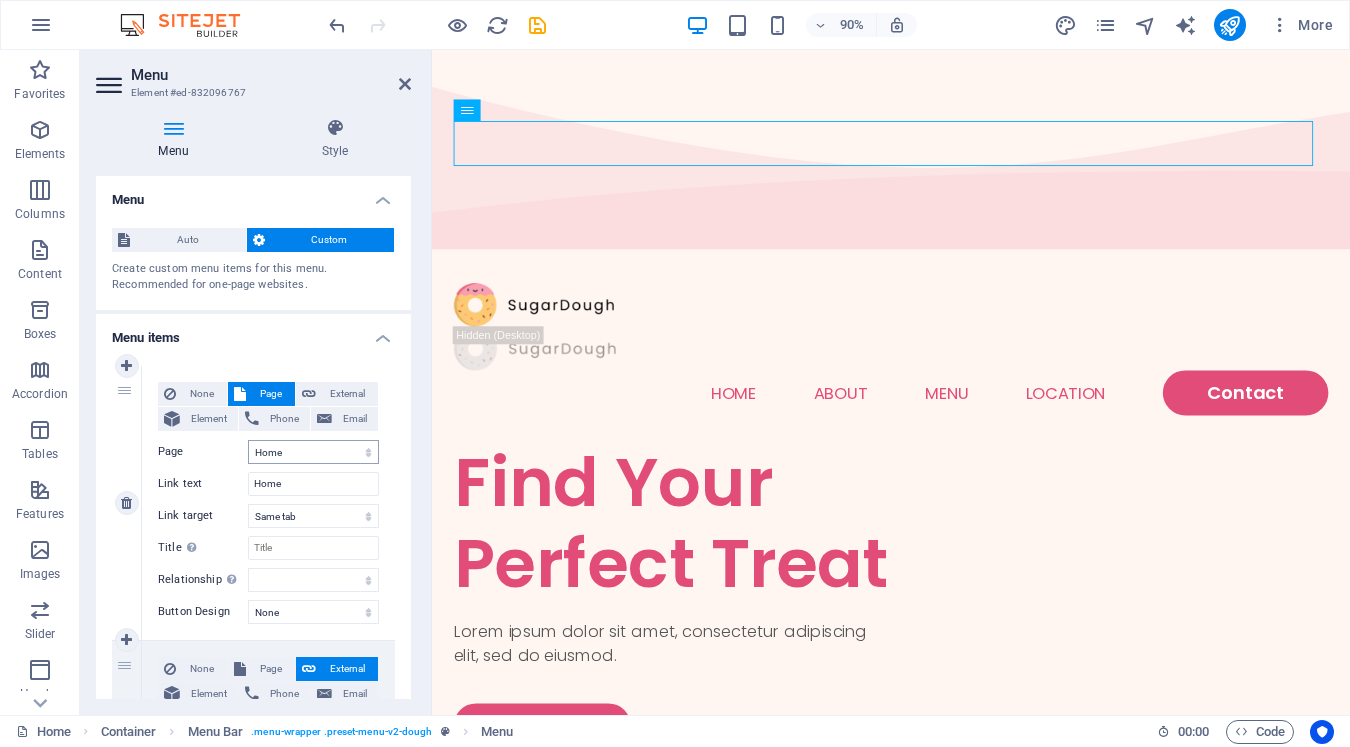 click on "Auto" at bounding box center (188, 240) 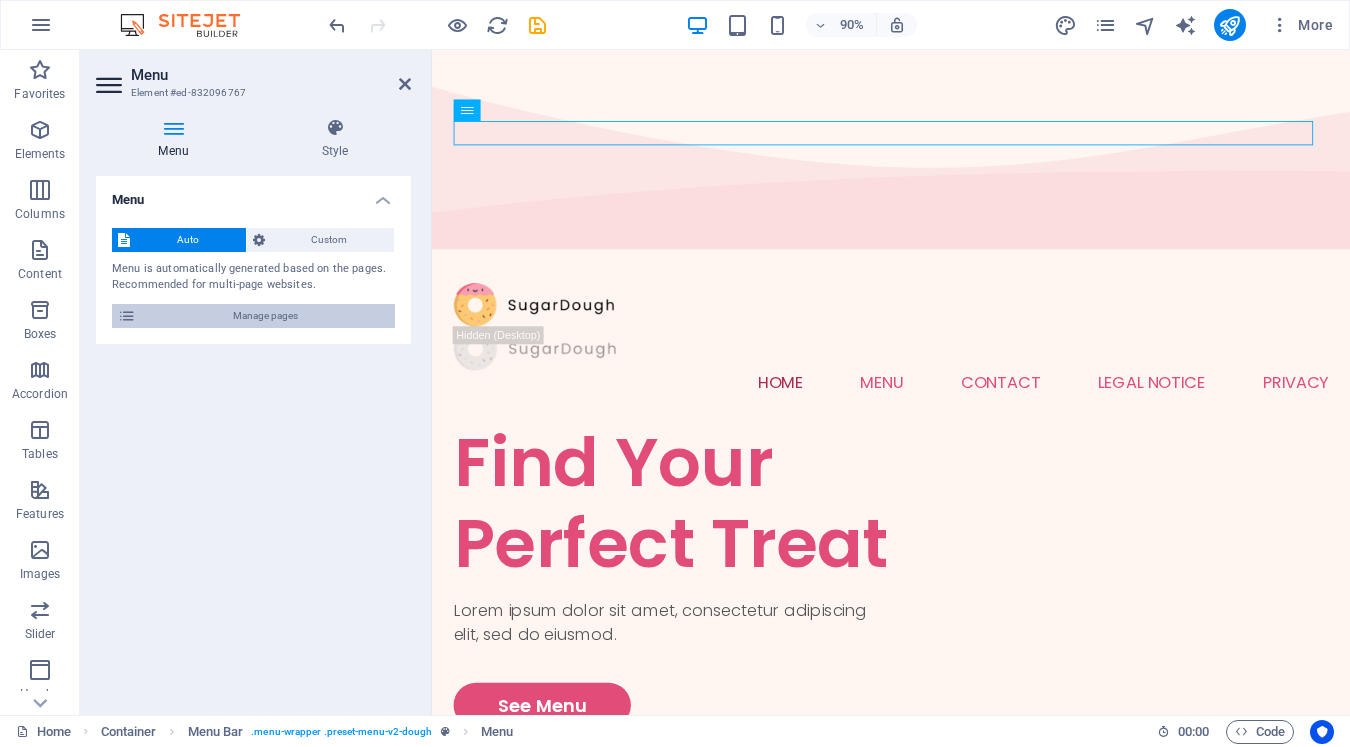 click on "Manage pages" at bounding box center [265, 316] 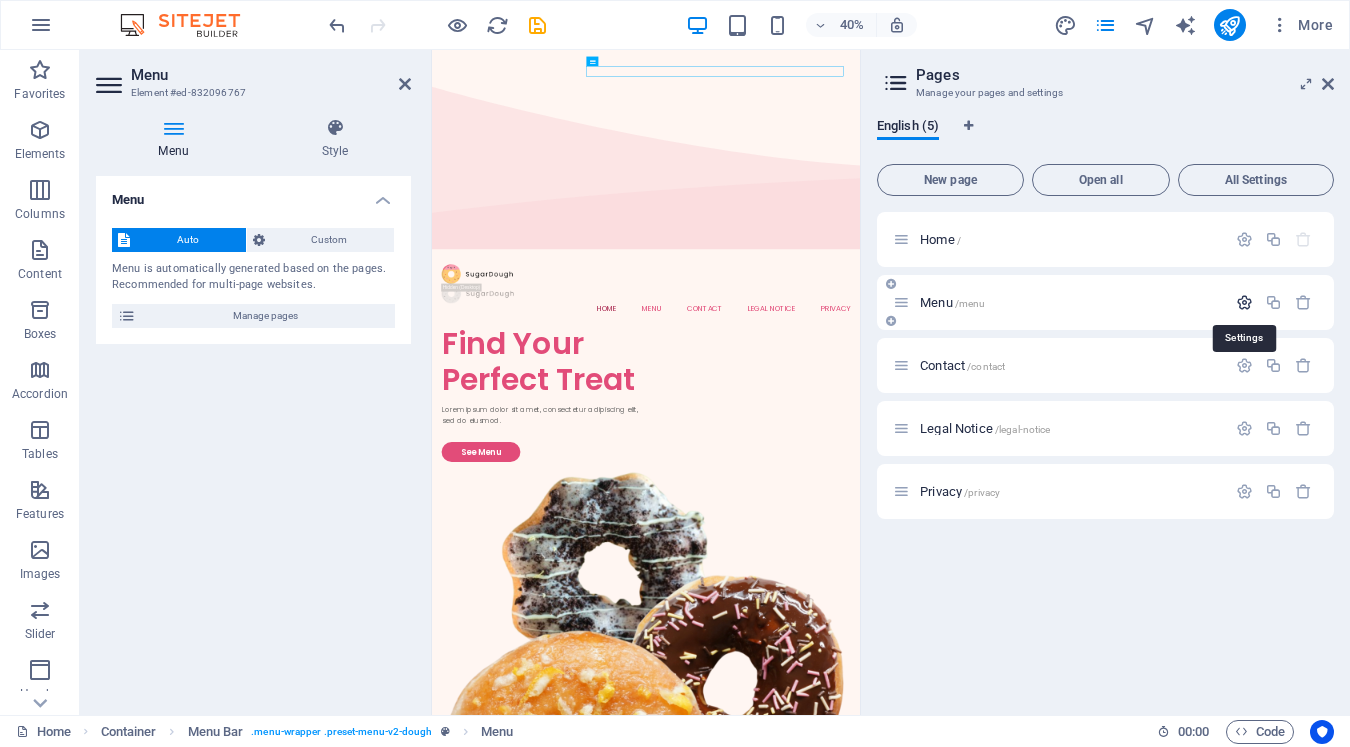 click at bounding box center (1244, 302) 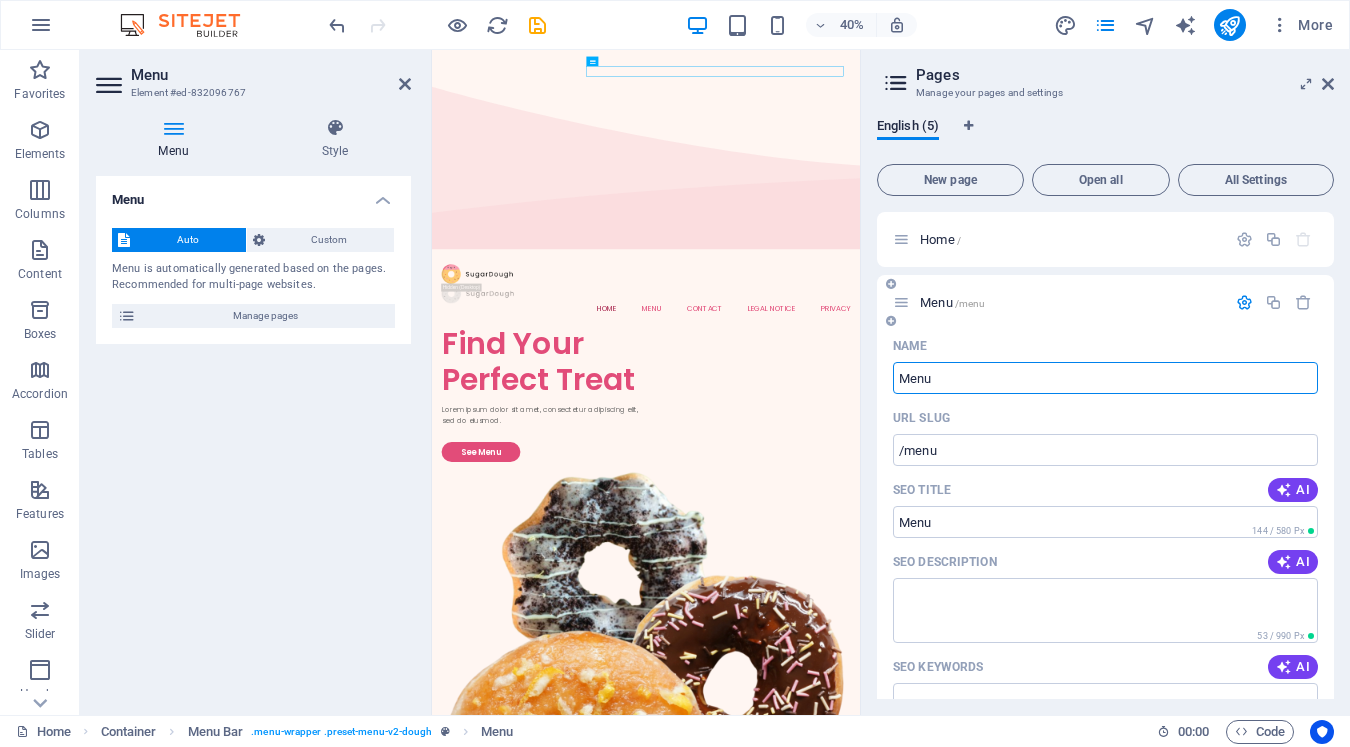drag, startPoint x: 975, startPoint y: 383, endPoint x: 845, endPoint y: 405, distance: 131.8484 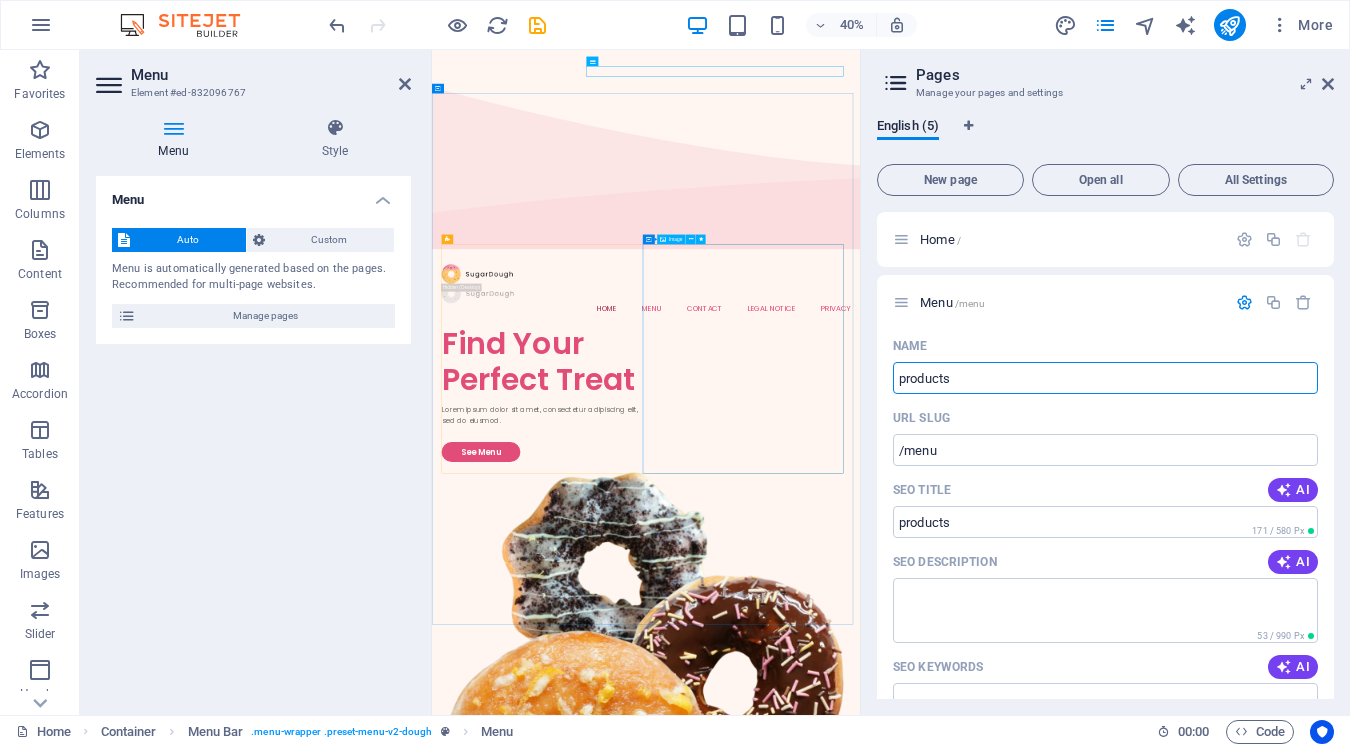 type on "products" 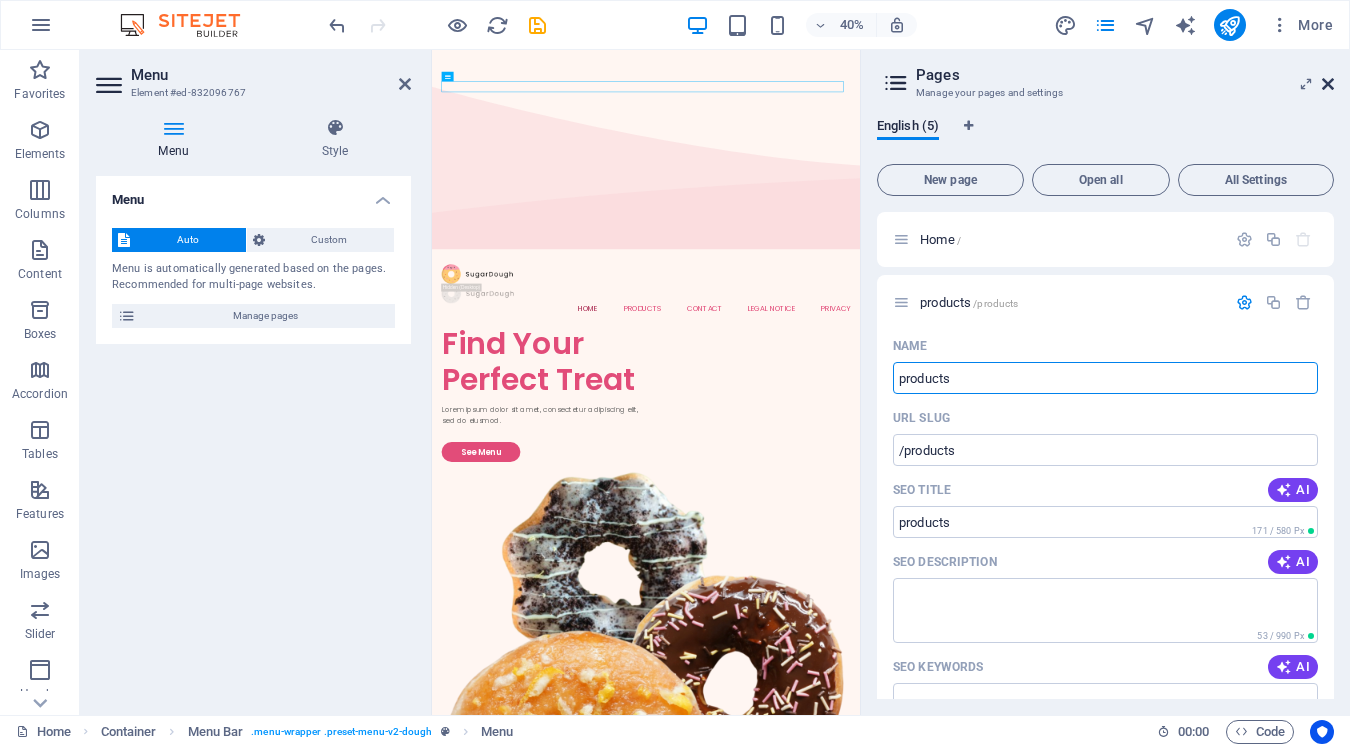 click at bounding box center [1328, 84] 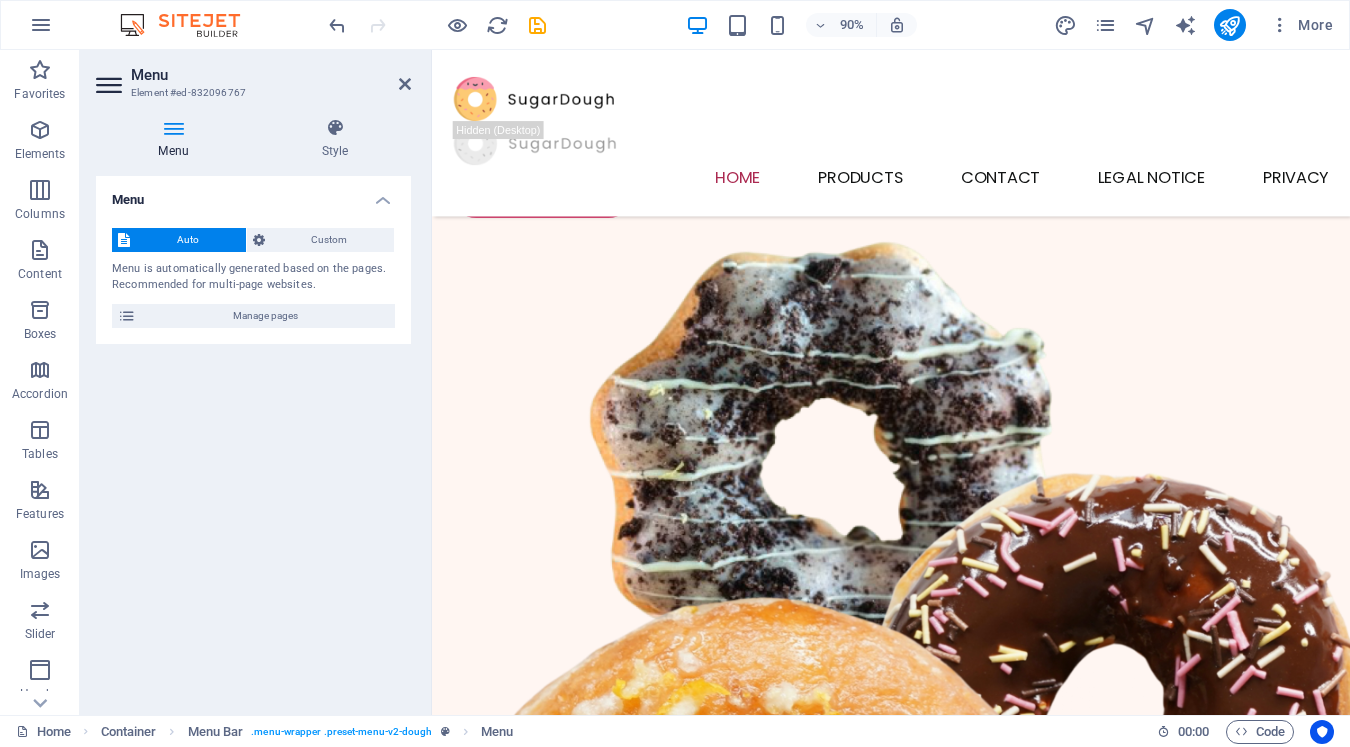 scroll, scrollTop: 230, scrollLeft: 0, axis: vertical 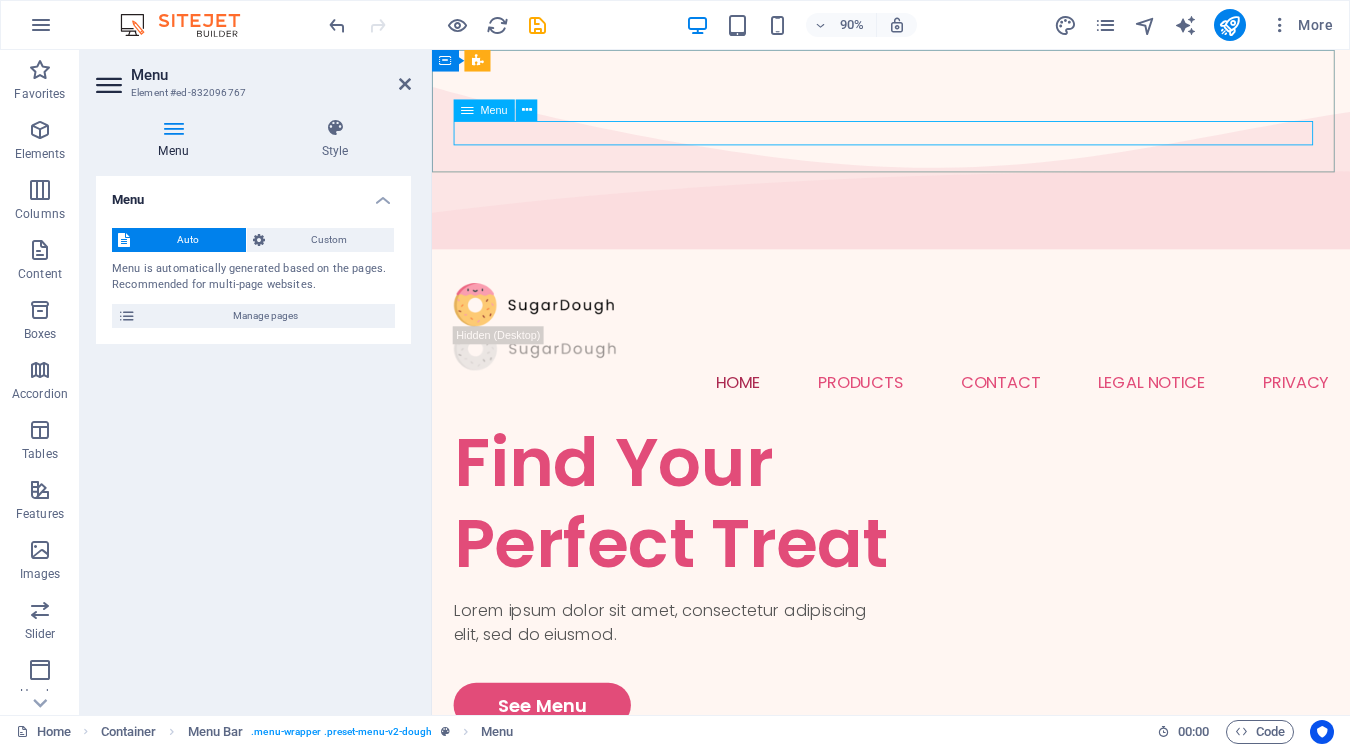 click on "Home products Contact Legal Notice Privacy" at bounding box center (942, 419) 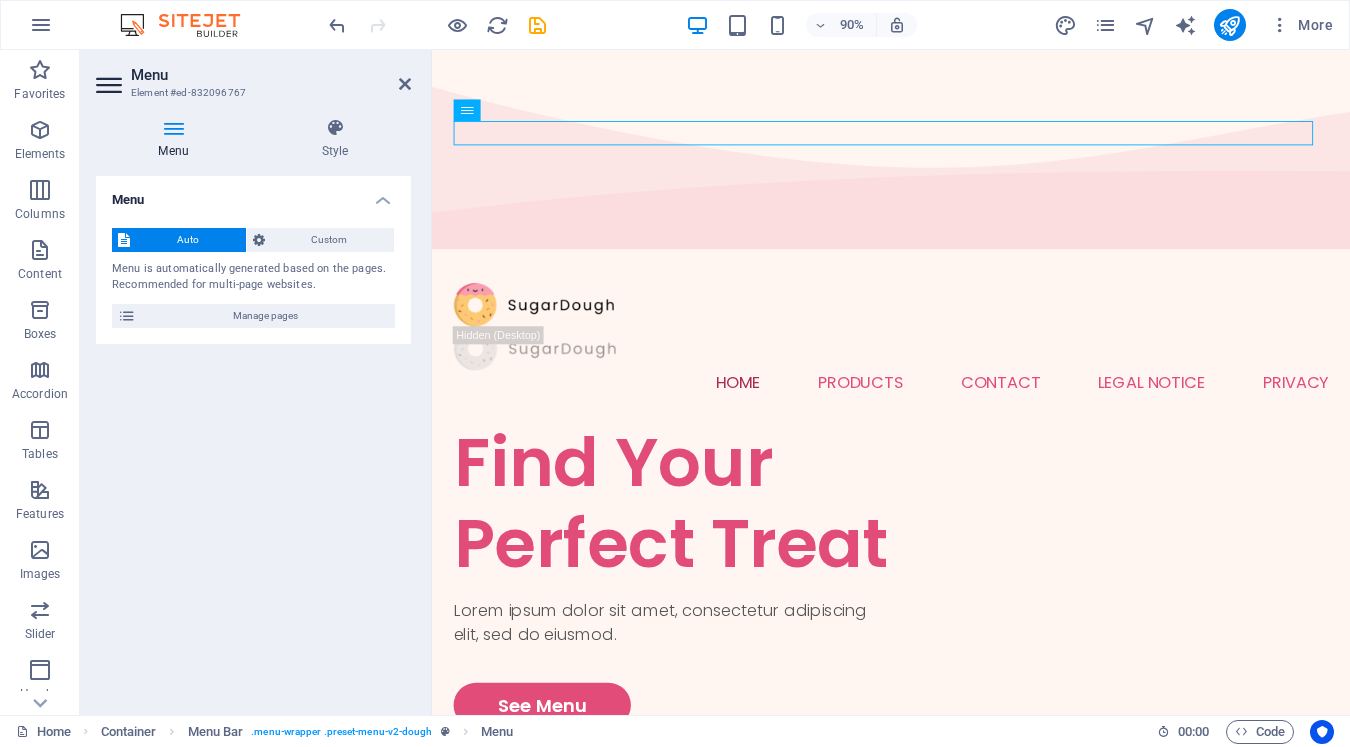 click on "Menu" at bounding box center (177, 139) 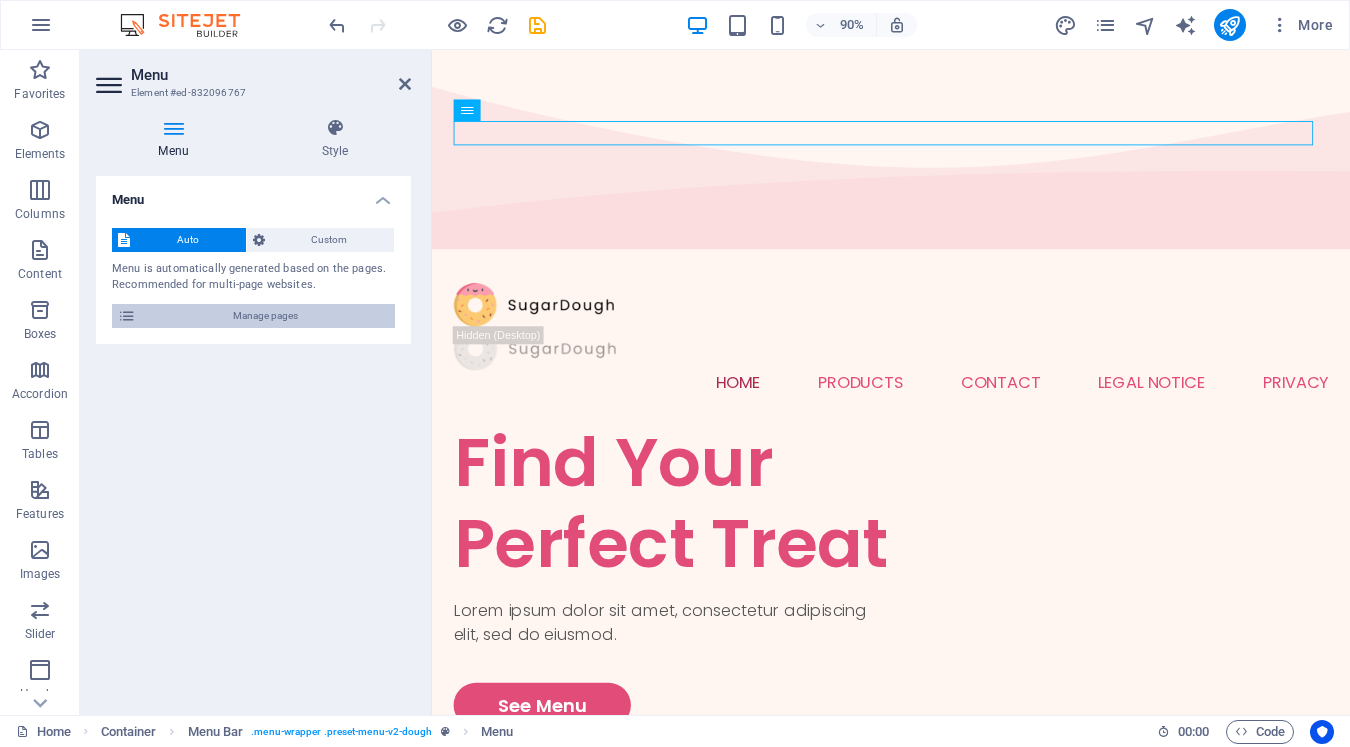 click on "Manage pages" at bounding box center (265, 316) 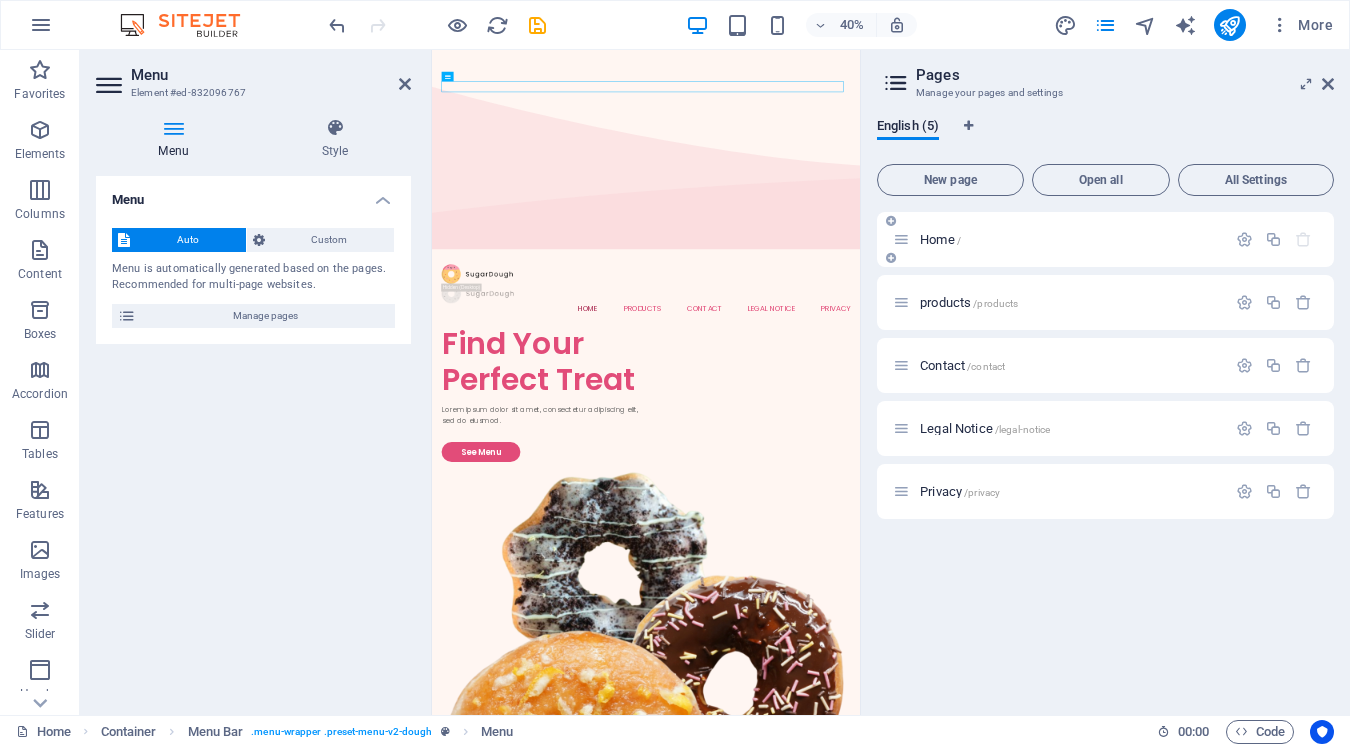 click on "Home /" at bounding box center (1070, 239) 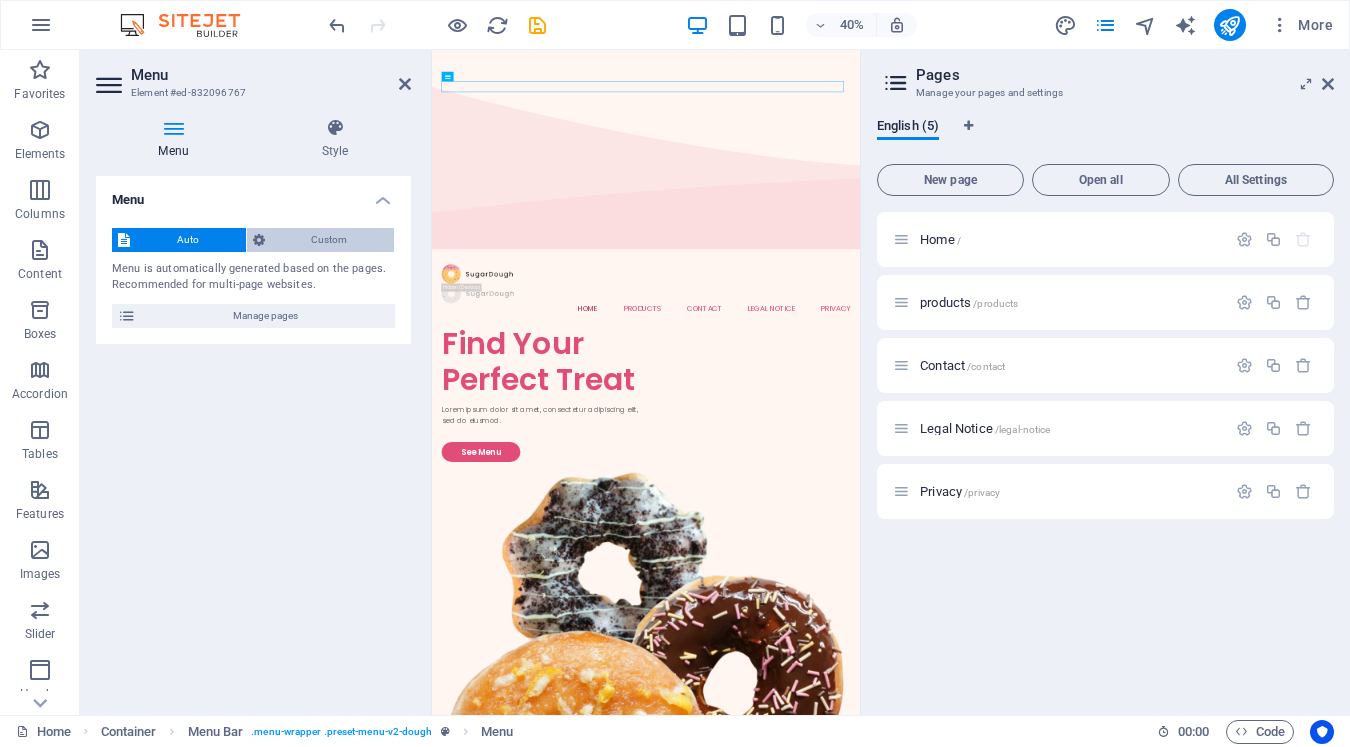 click on "Custom" at bounding box center [330, 240] 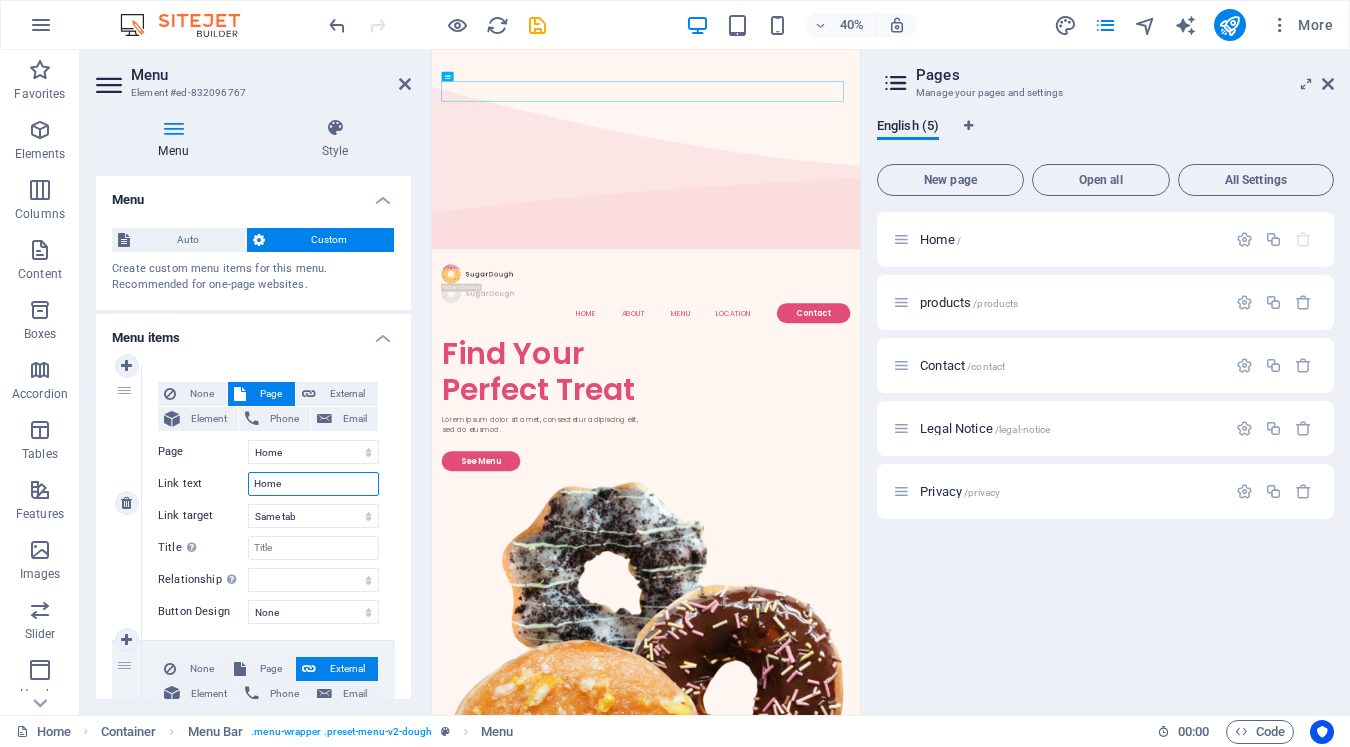 click on "Home" at bounding box center (313, 484) 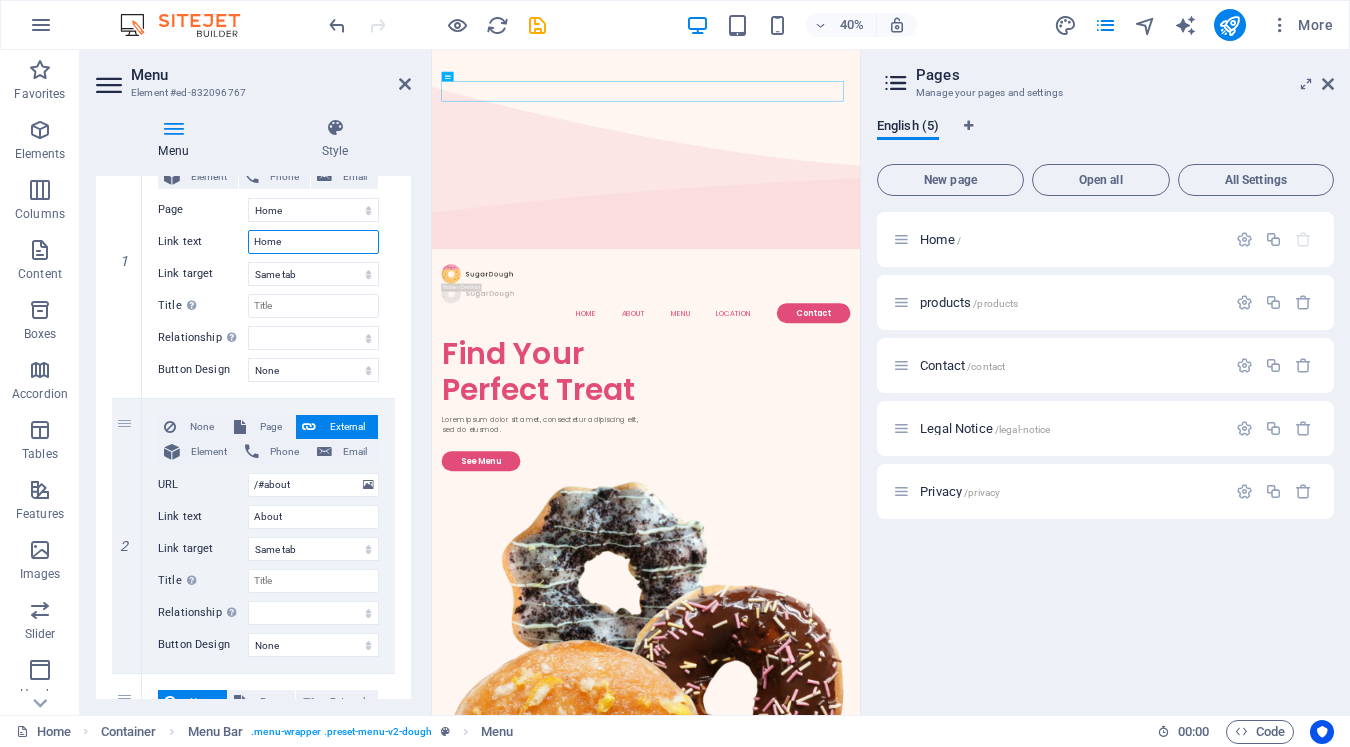 scroll, scrollTop: 254, scrollLeft: 0, axis: vertical 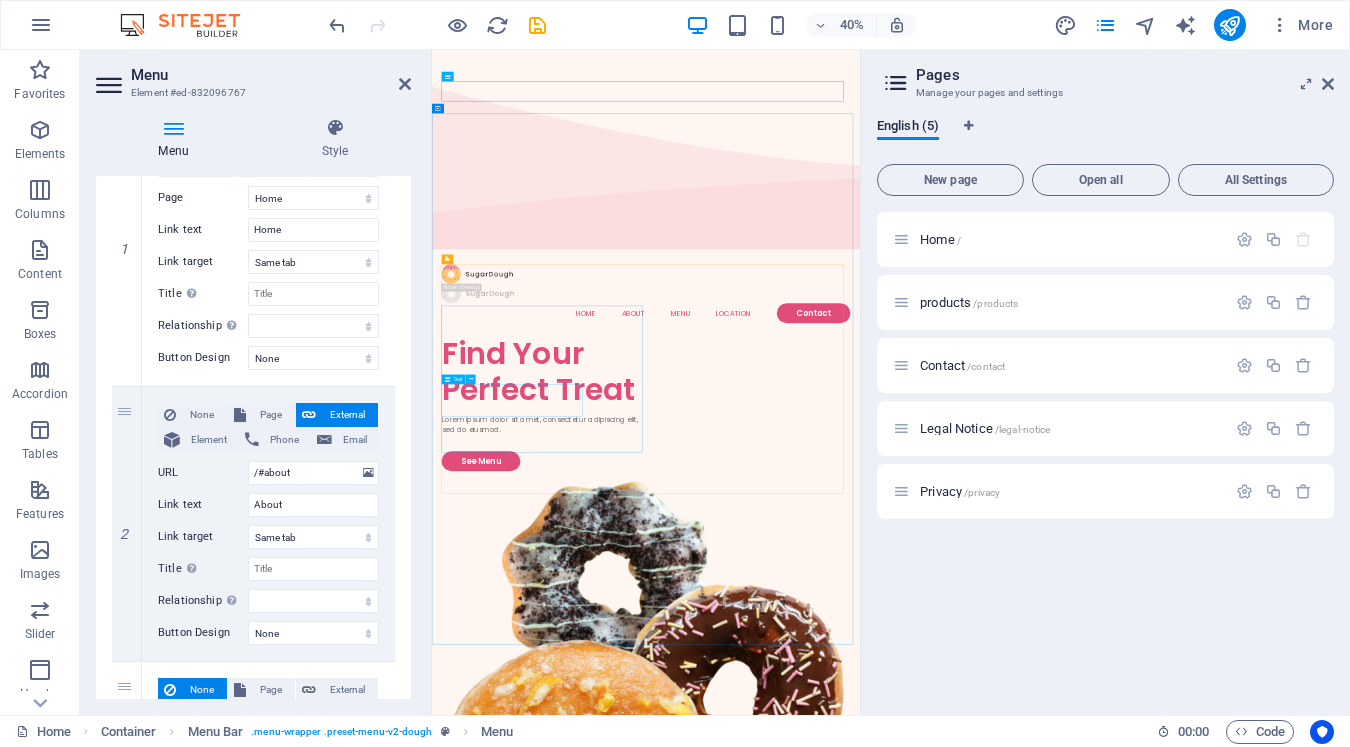 click on "Lorem ipsum dolor sit amet, consectetur adipiscing elit, sed do eiusmod." at bounding box center (711, 986) 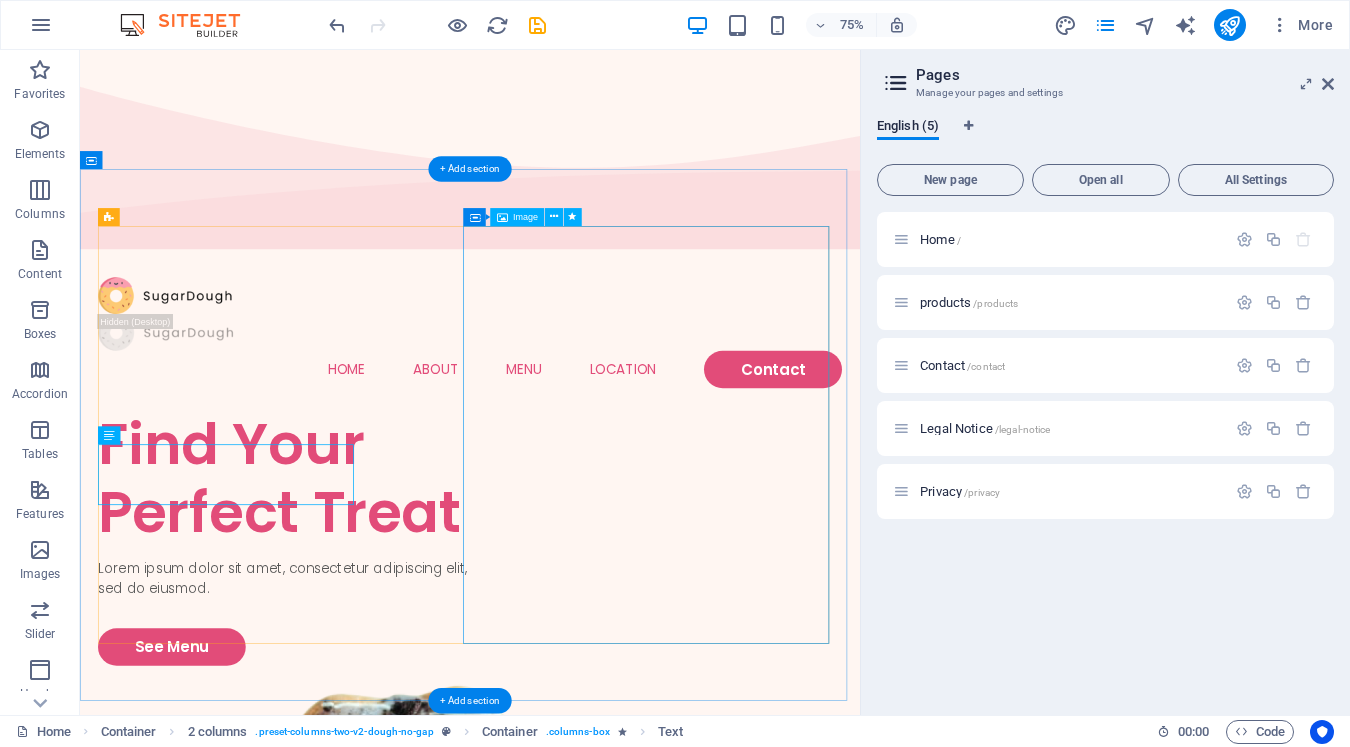 click at bounding box center [352, 1456] 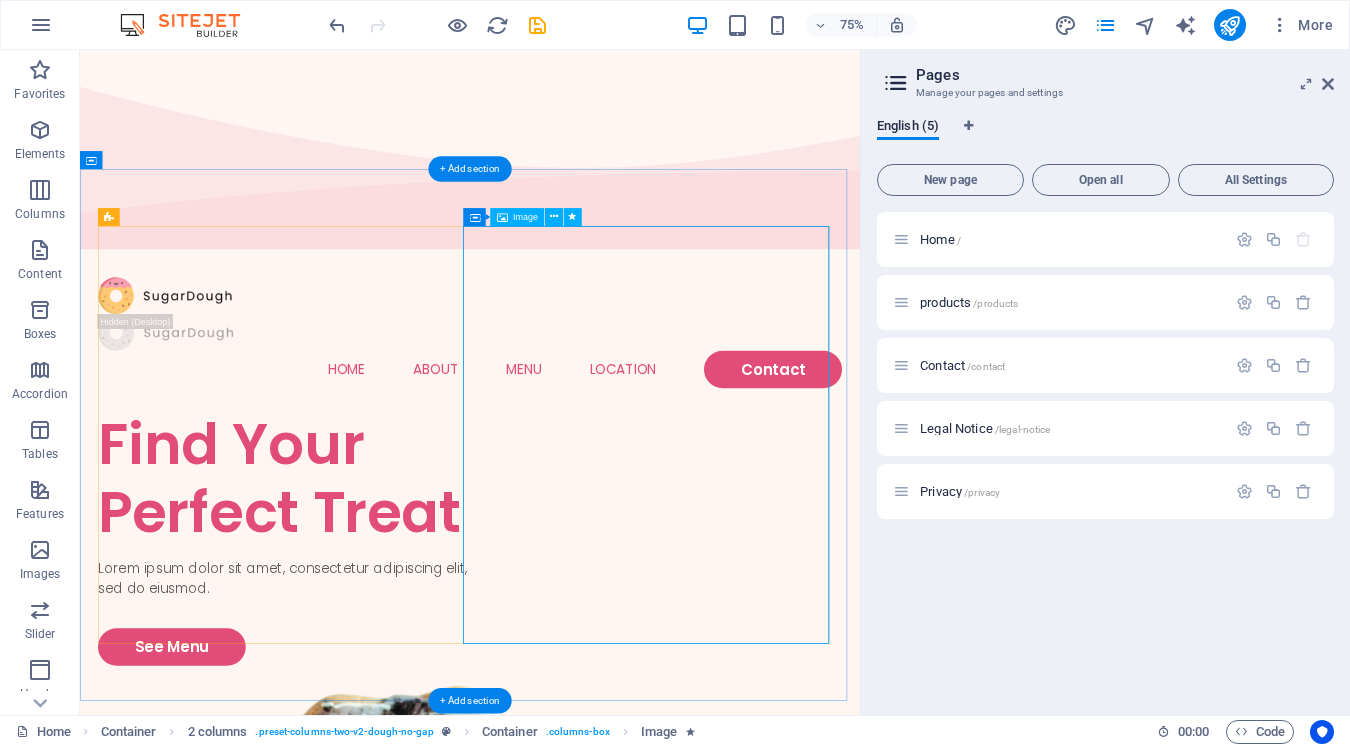 click at bounding box center (352, 1456) 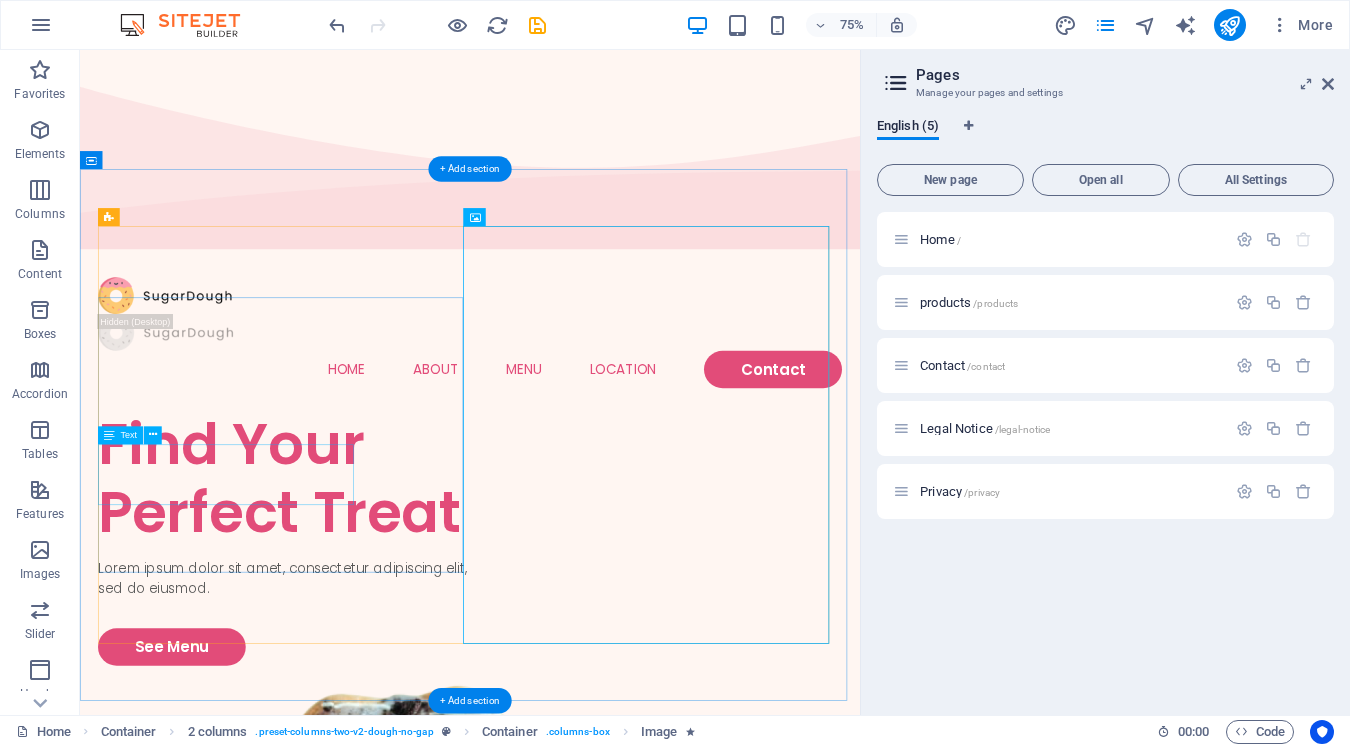 click on "Lorem ipsum dolor sit amet, consectetur adipiscing elit, sed do eiusmod." at bounding box center (352, 754) 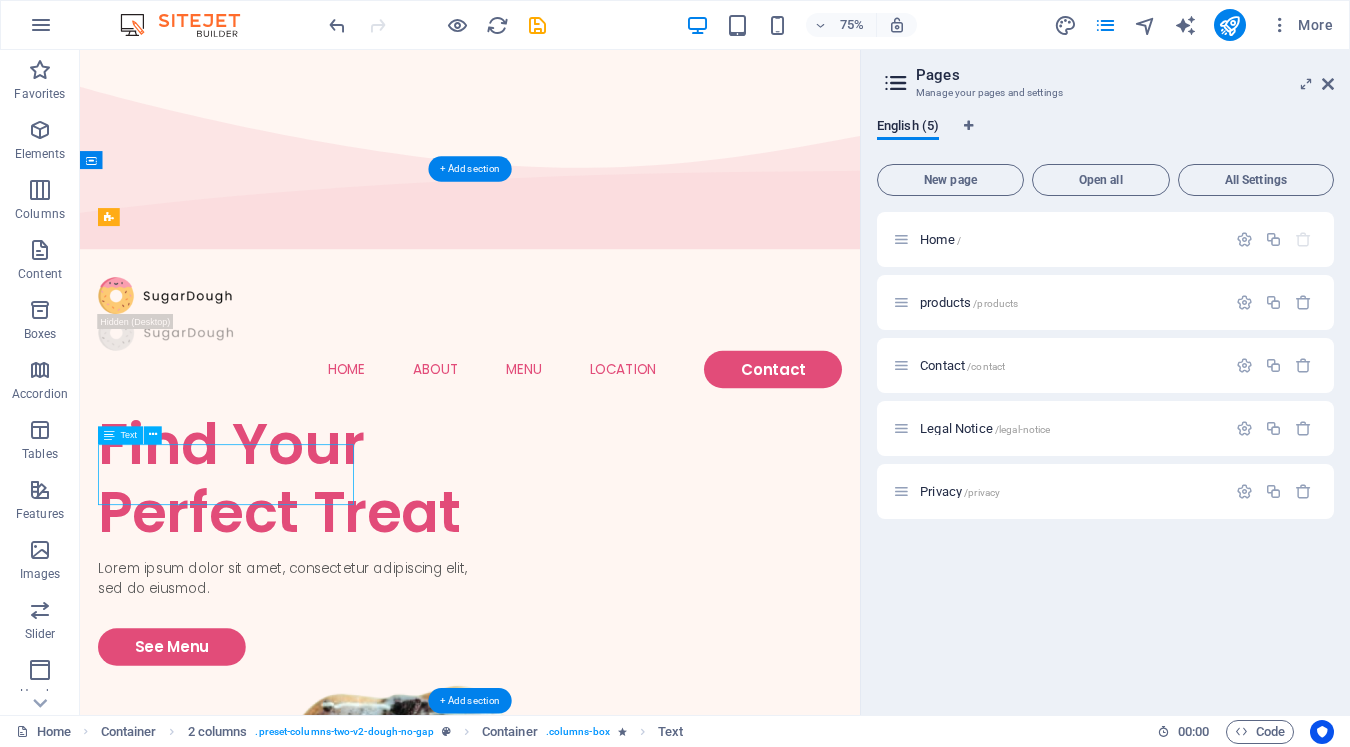 drag, startPoint x: 207, startPoint y: 643, endPoint x: 134, endPoint y: 604, distance: 82.764725 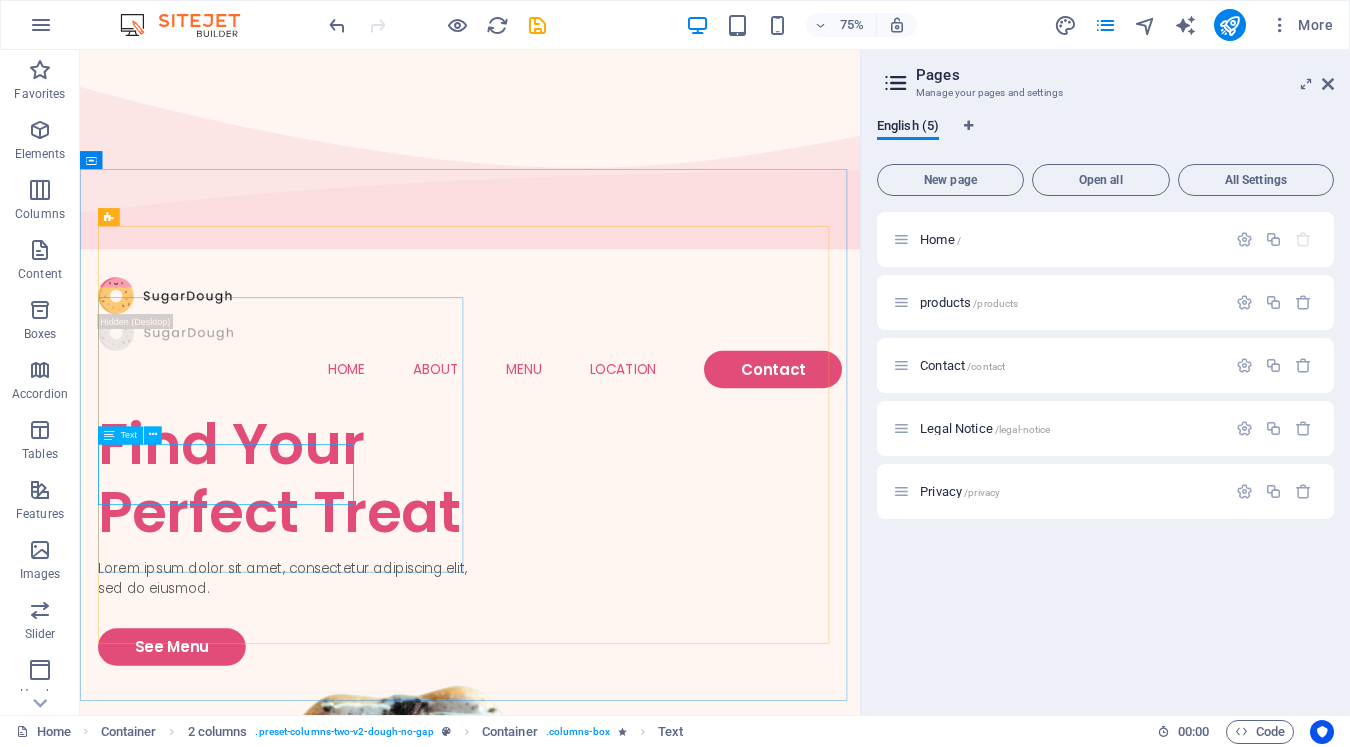 click on "Text" at bounding box center [120, 435] 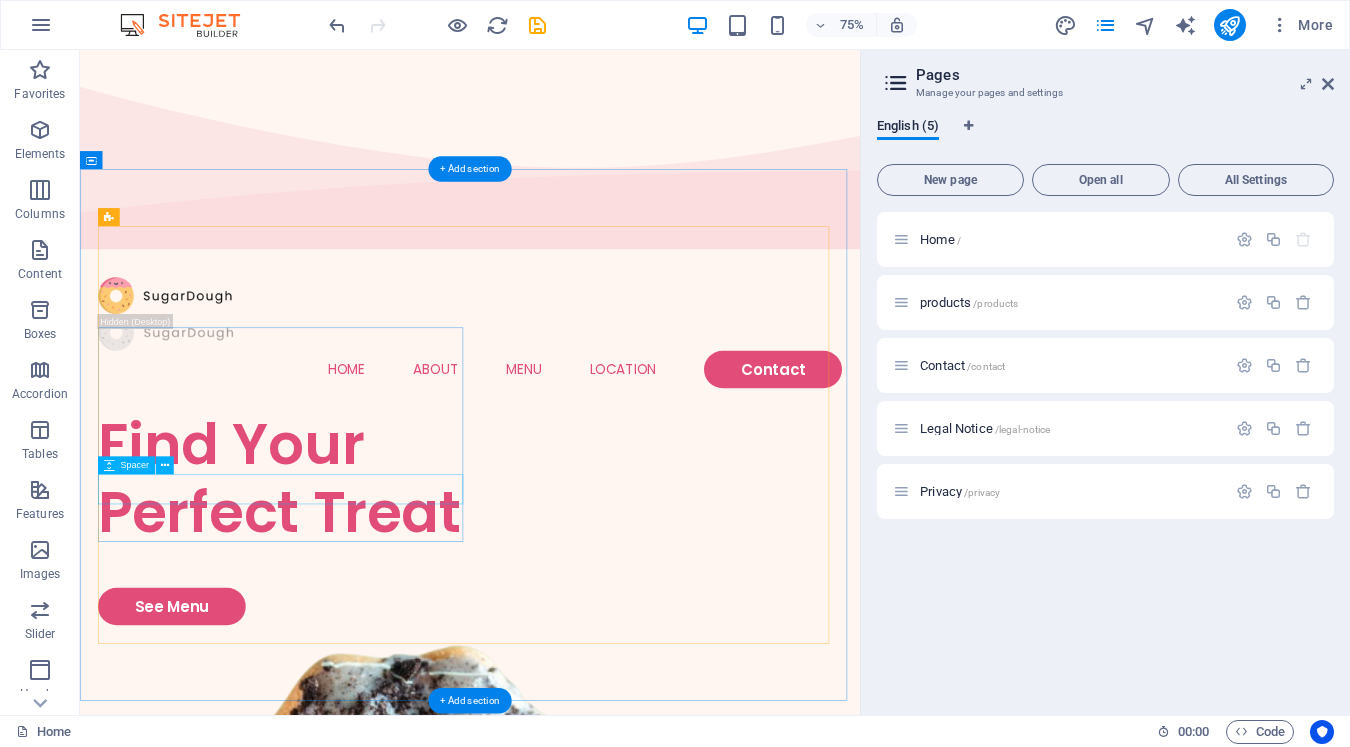 click at bounding box center [352, 747] 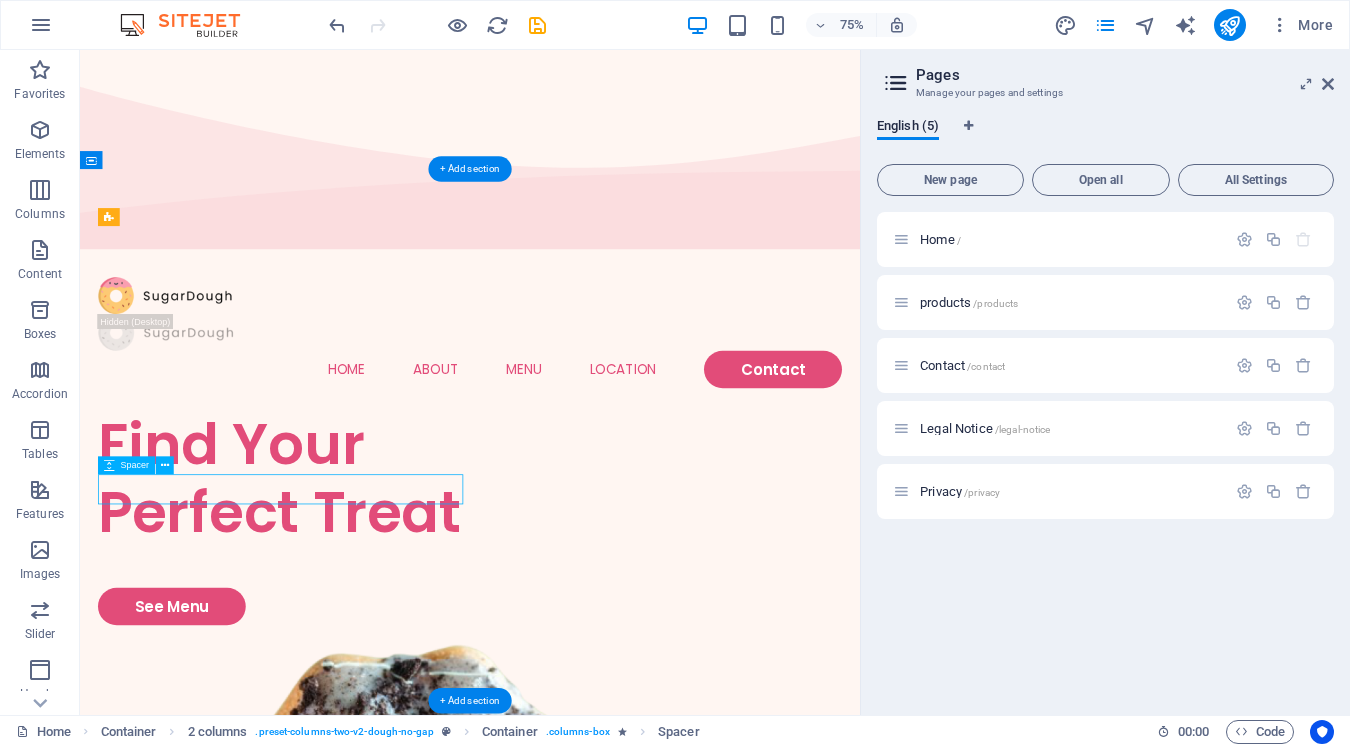 click at bounding box center [352, 747] 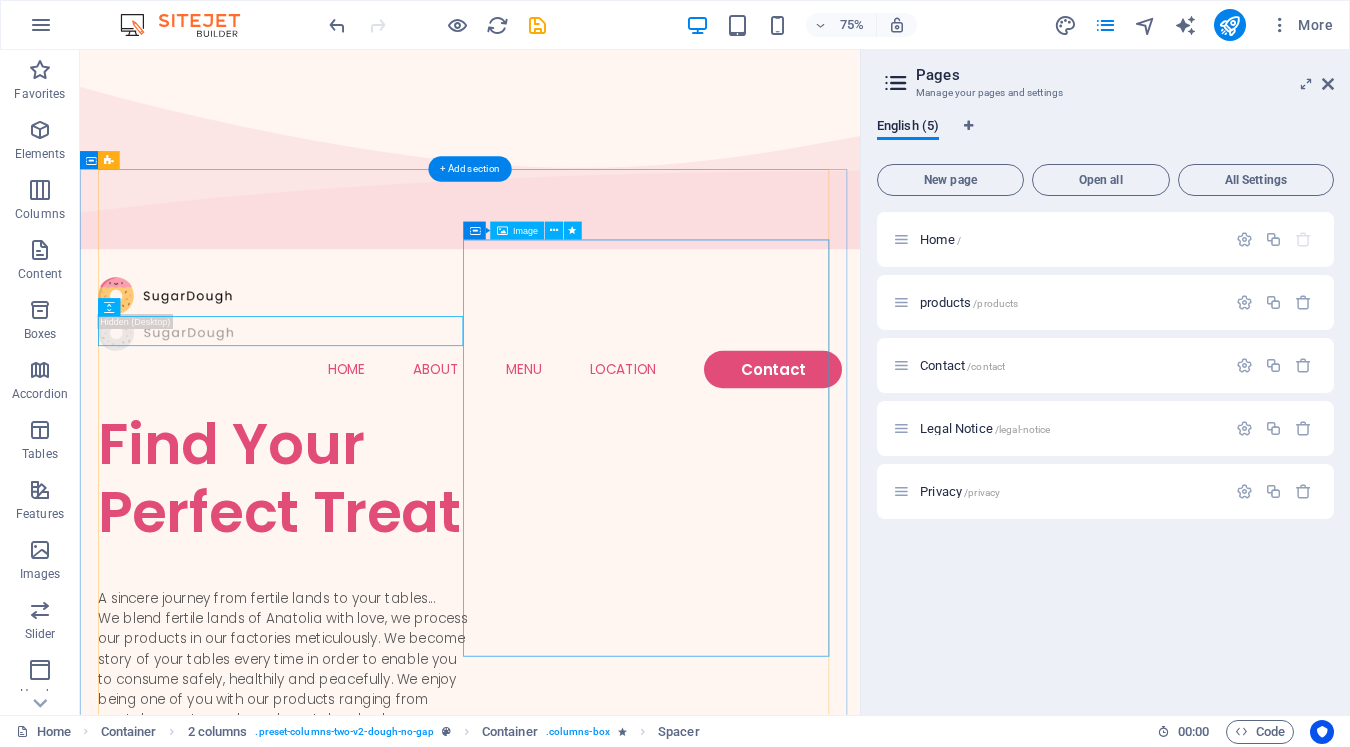 click at bounding box center [352, 1861] 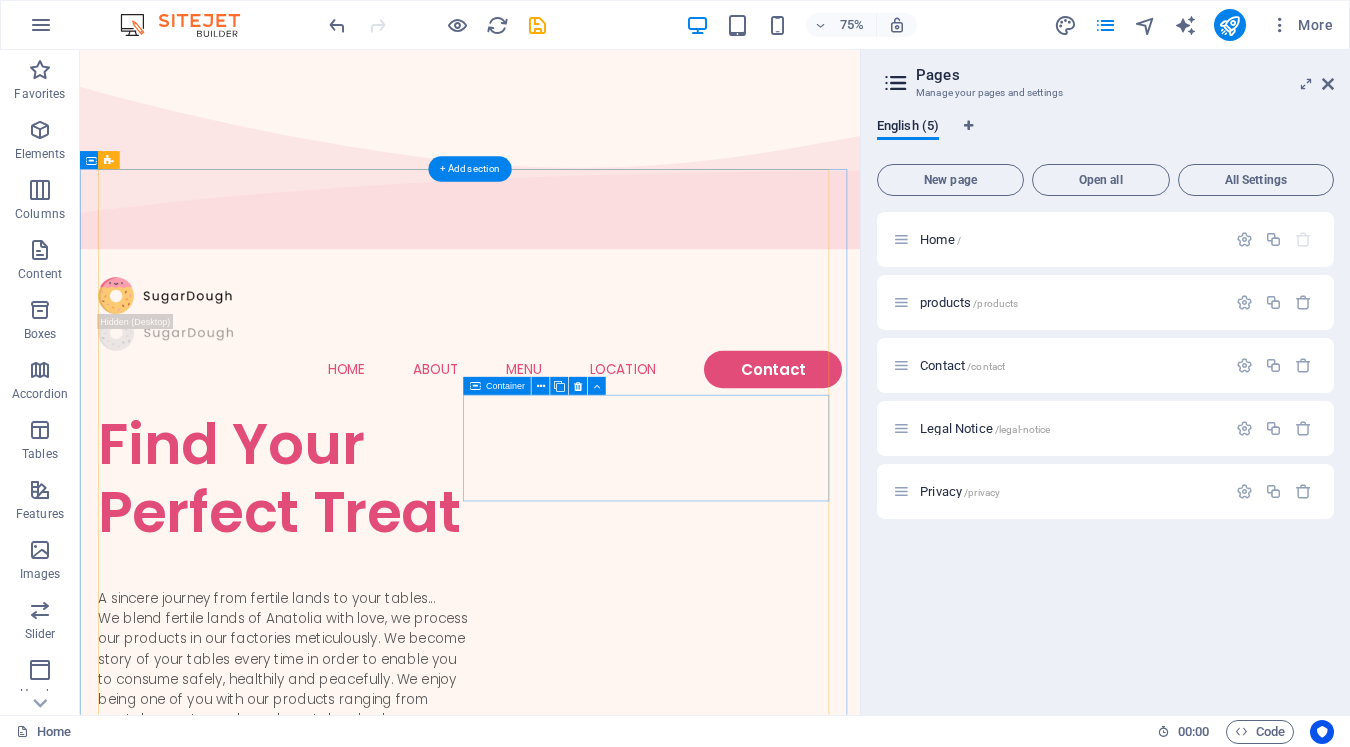 click on "Add elements" at bounding box center [293, 1377] 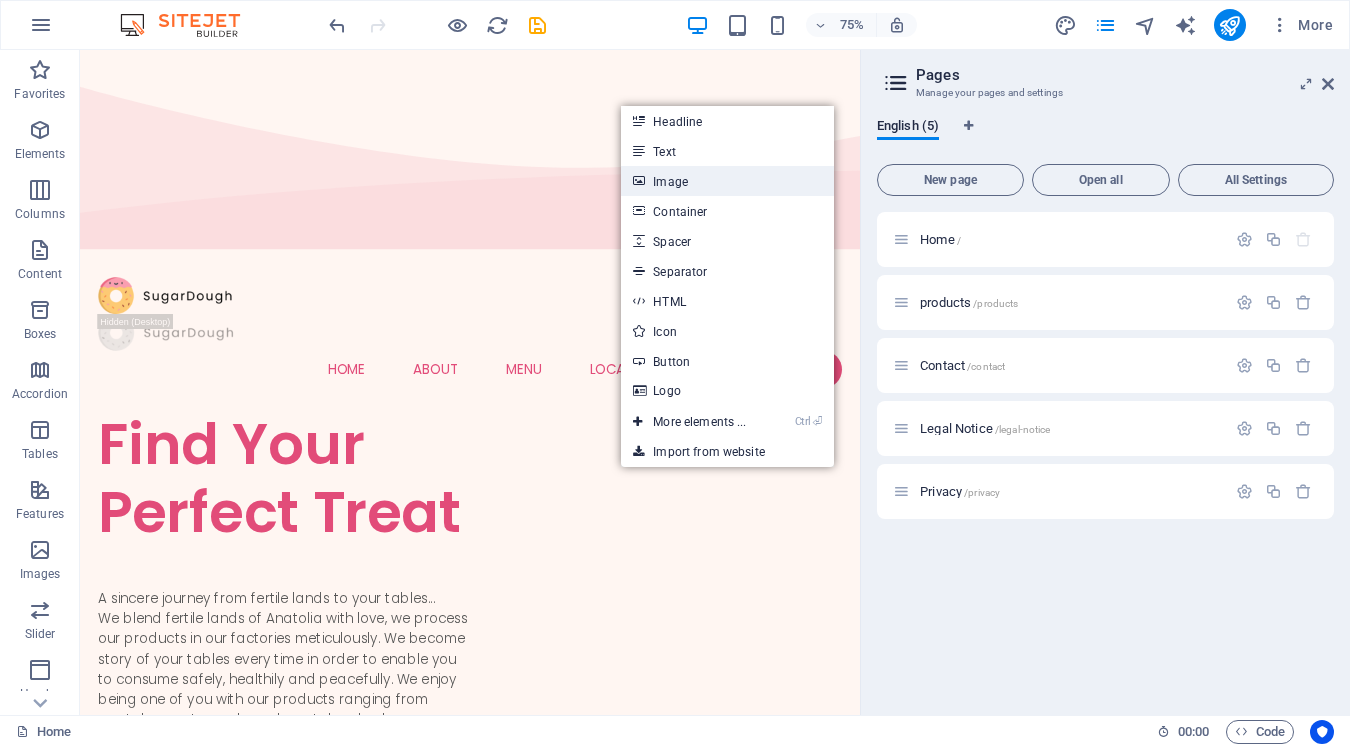 click on "Image" at bounding box center (727, 181) 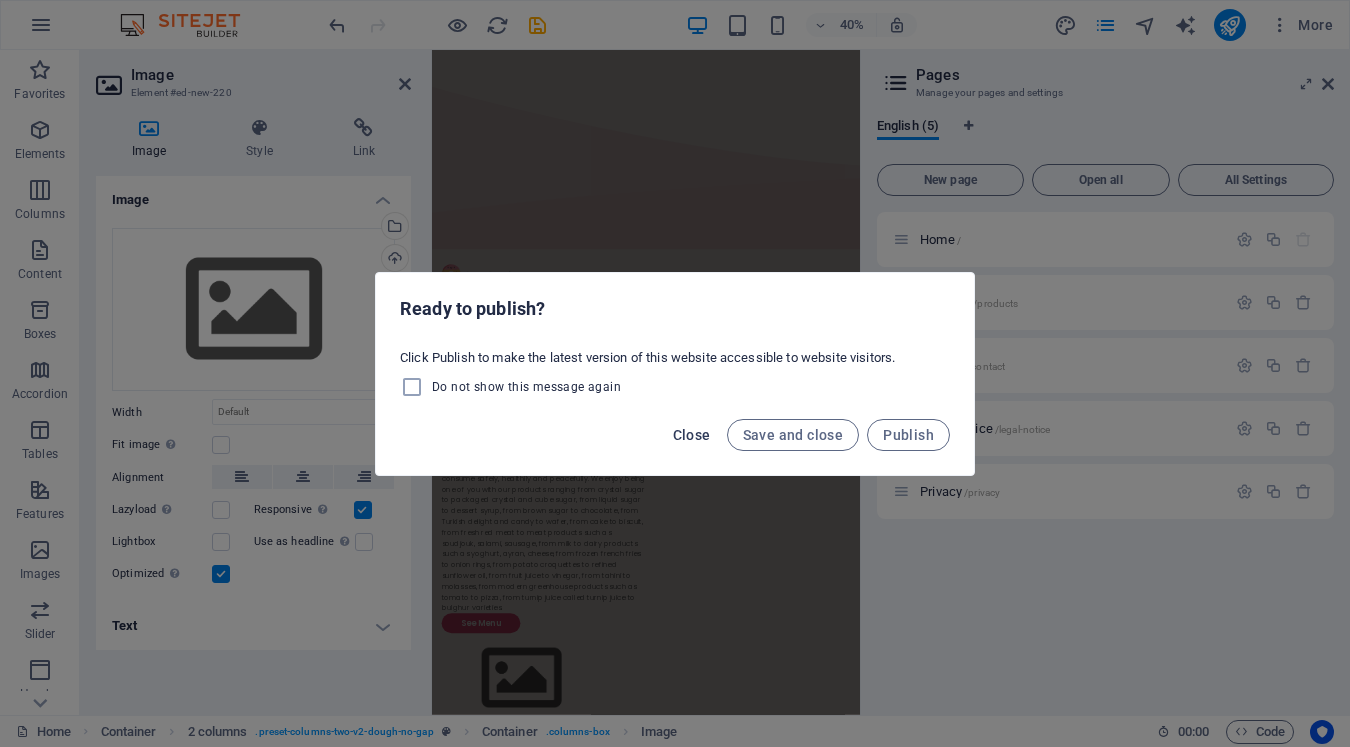 click on "Close" at bounding box center [692, 435] 